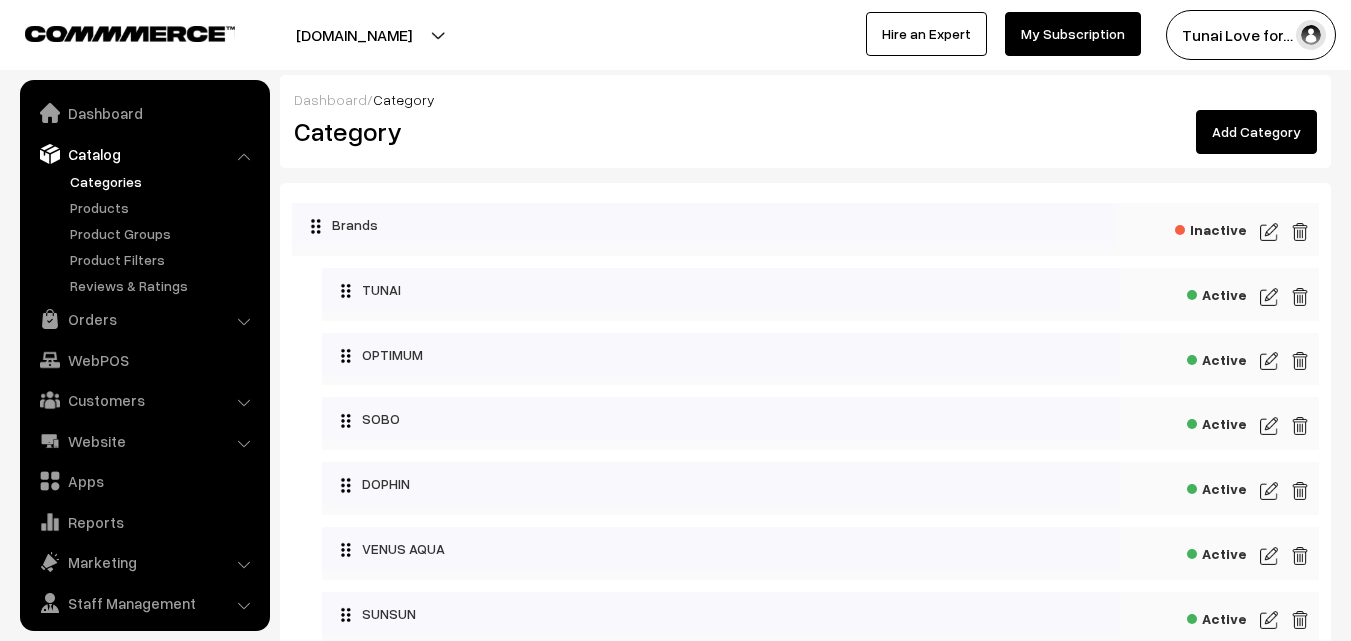 scroll, scrollTop: 0, scrollLeft: 0, axis: both 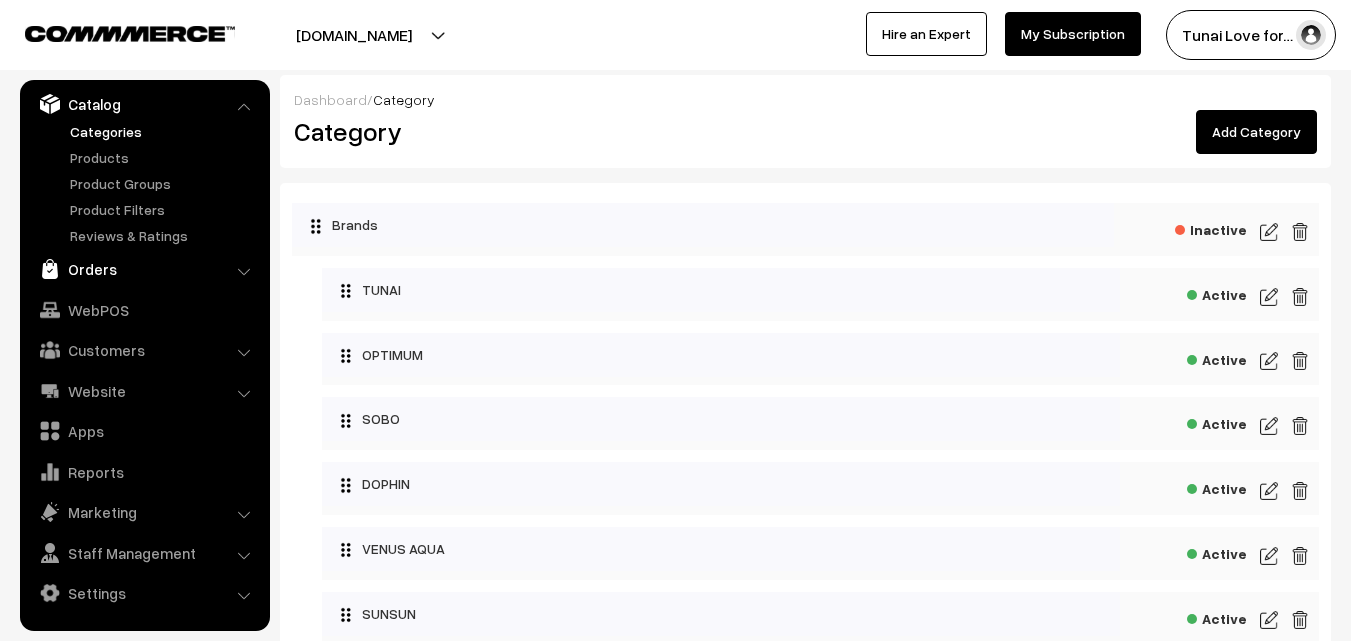 click on "Orders" at bounding box center [144, 269] 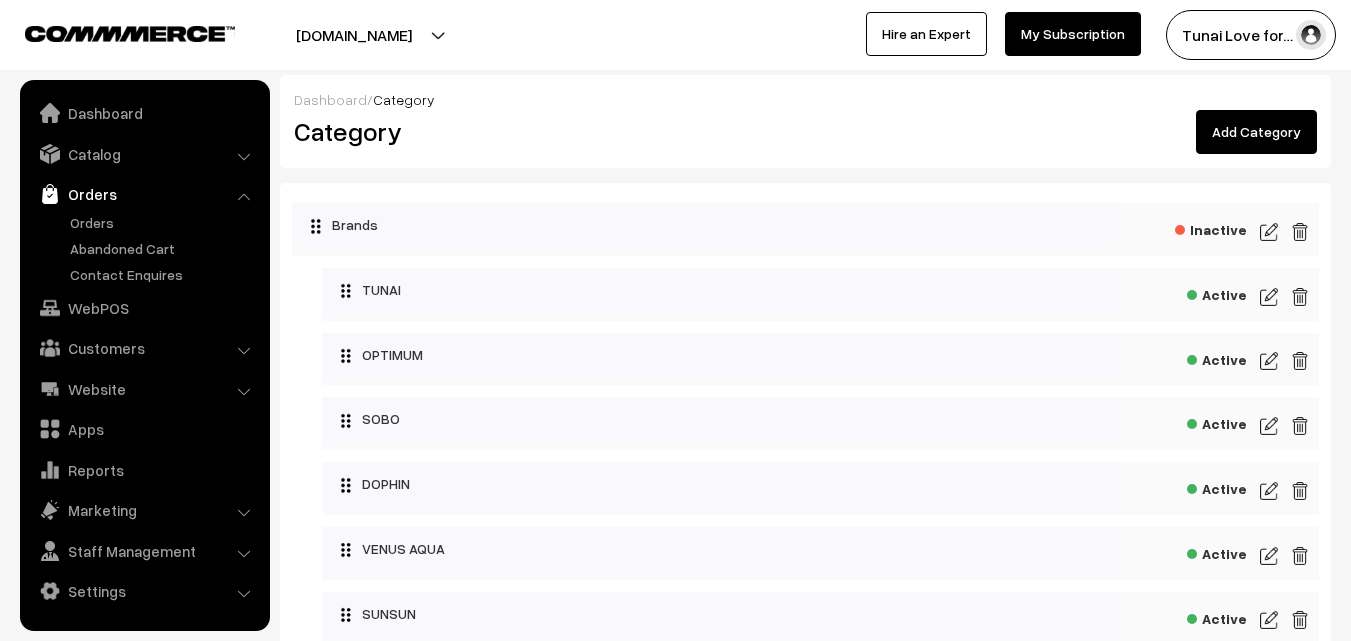 scroll, scrollTop: 0, scrollLeft: 0, axis: both 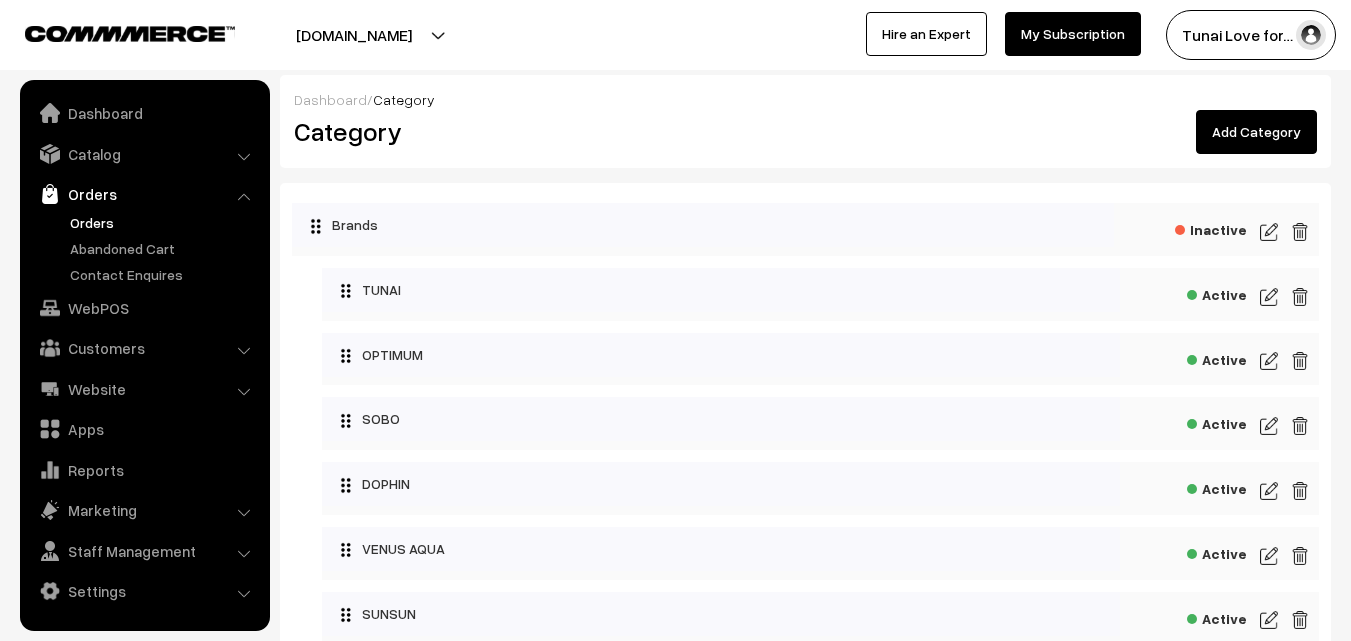 click on "Orders" at bounding box center (164, 222) 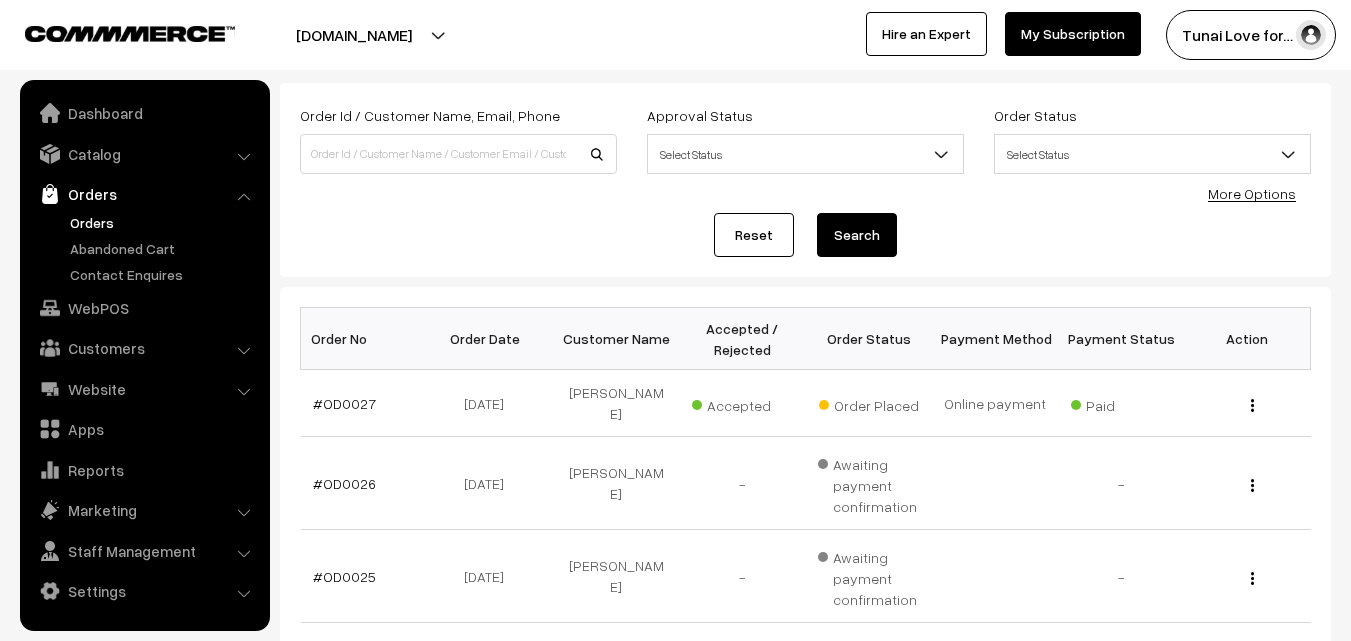 scroll, scrollTop: 200, scrollLeft: 0, axis: vertical 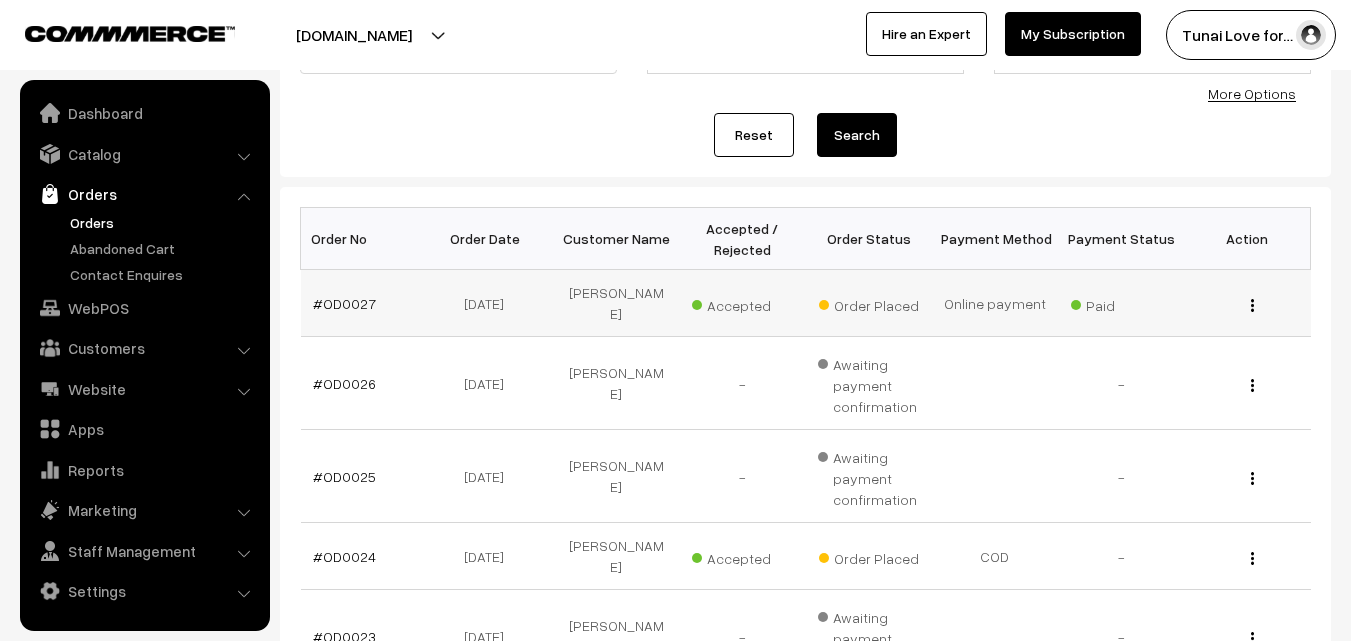 click at bounding box center (1252, 305) 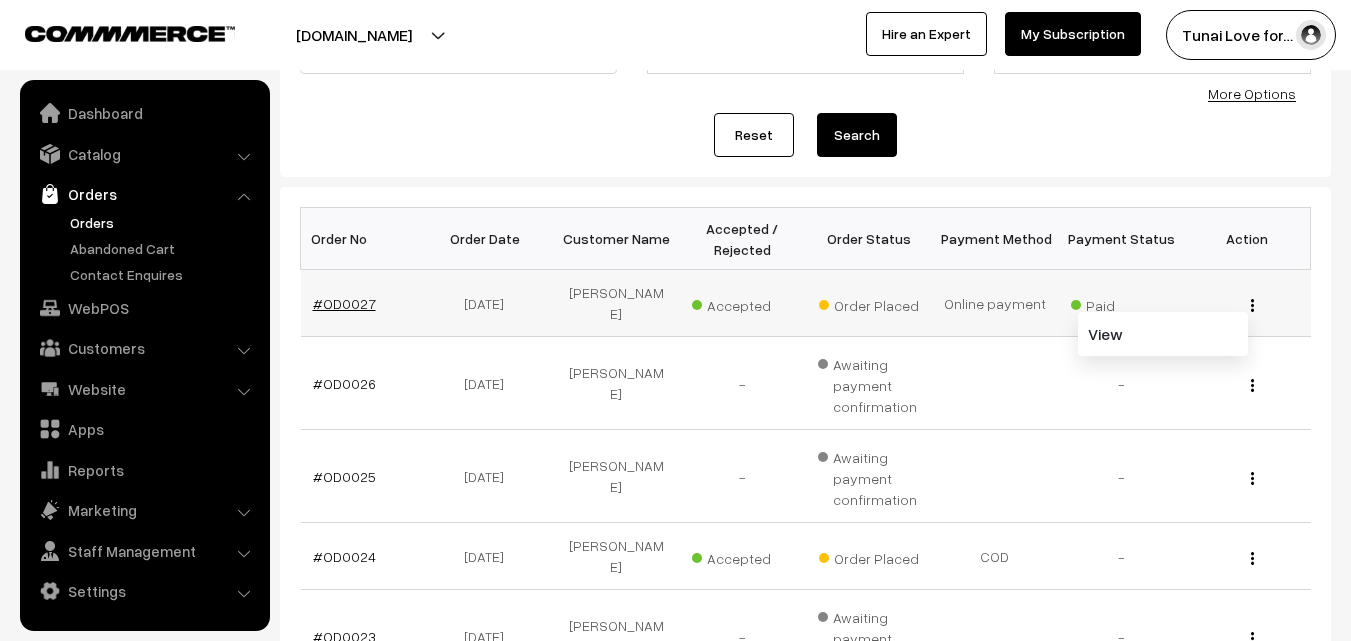 click on "#OD0027" at bounding box center [344, 303] 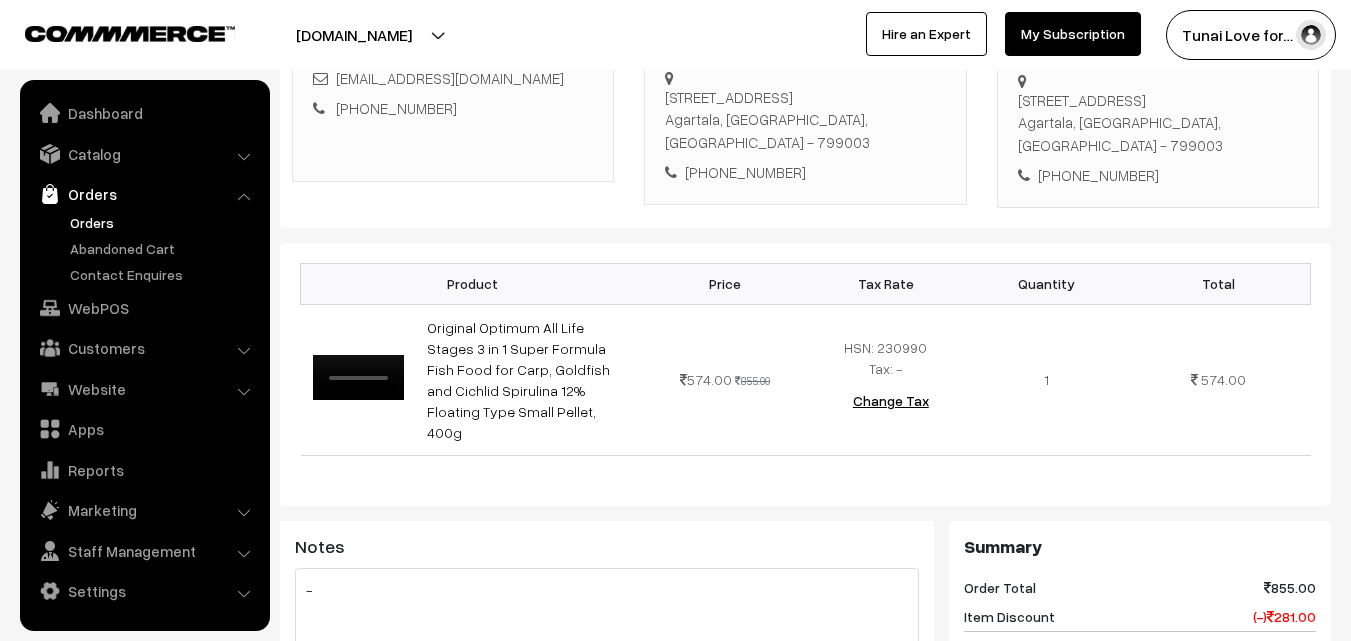 scroll, scrollTop: 500, scrollLeft: 0, axis: vertical 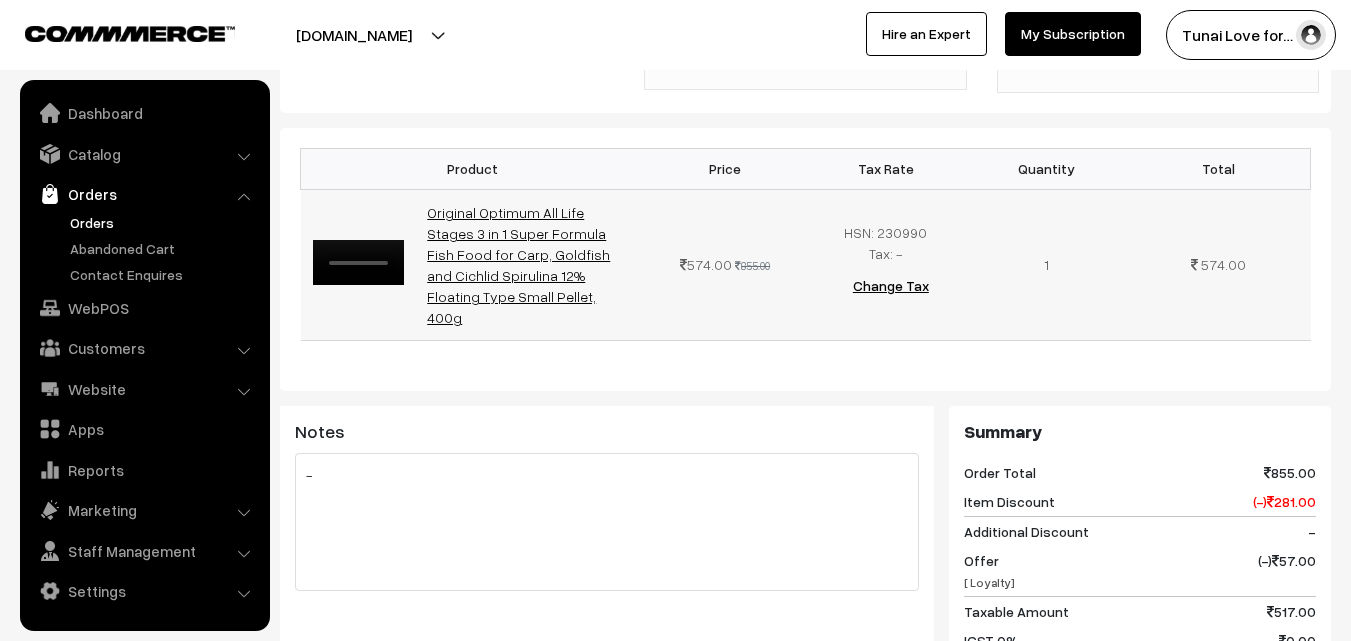 click on "Original Optimum All Life Stages 3 in 1 Super Formula Fish Food for Carp, Goldfish and Cichlid Spirulina 12% Floating Type Small Pellet, 400g" at bounding box center [518, 265] 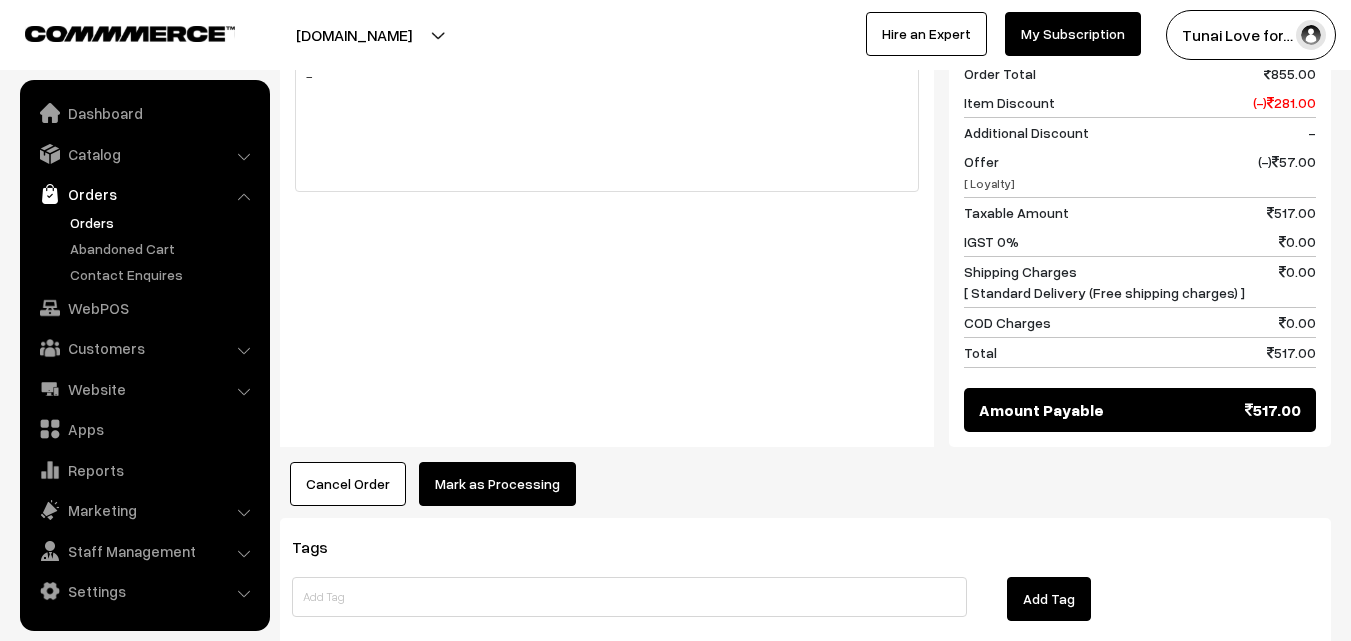 scroll, scrollTop: 900, scrollLeft: 0, axis: vertical 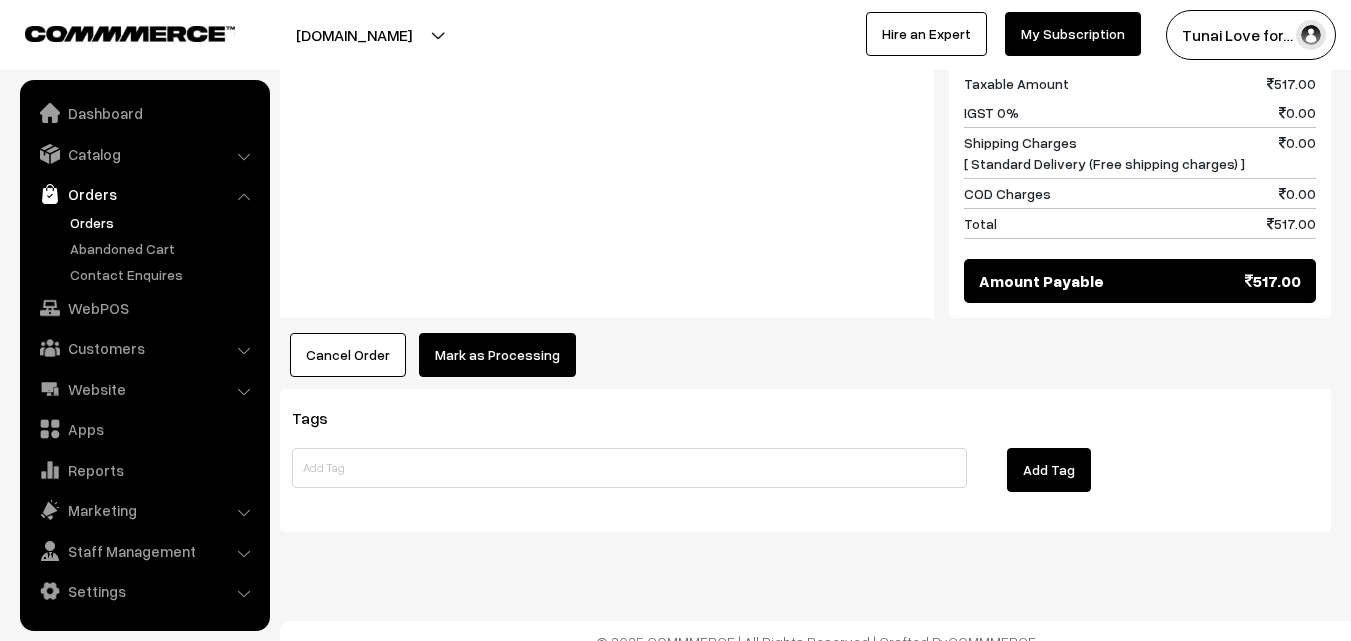 click on "Orders" at bounding box center (164, 222) 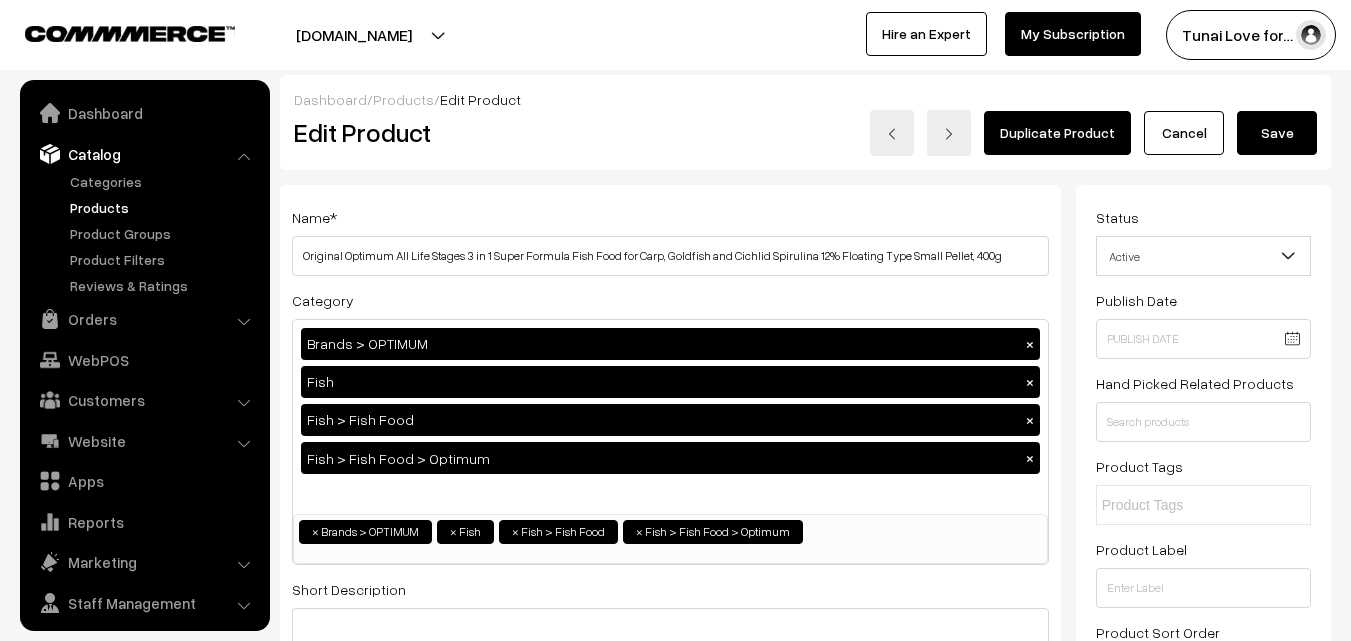 scroll, scrollTop: 0, scrollLeft: 0, axis: both 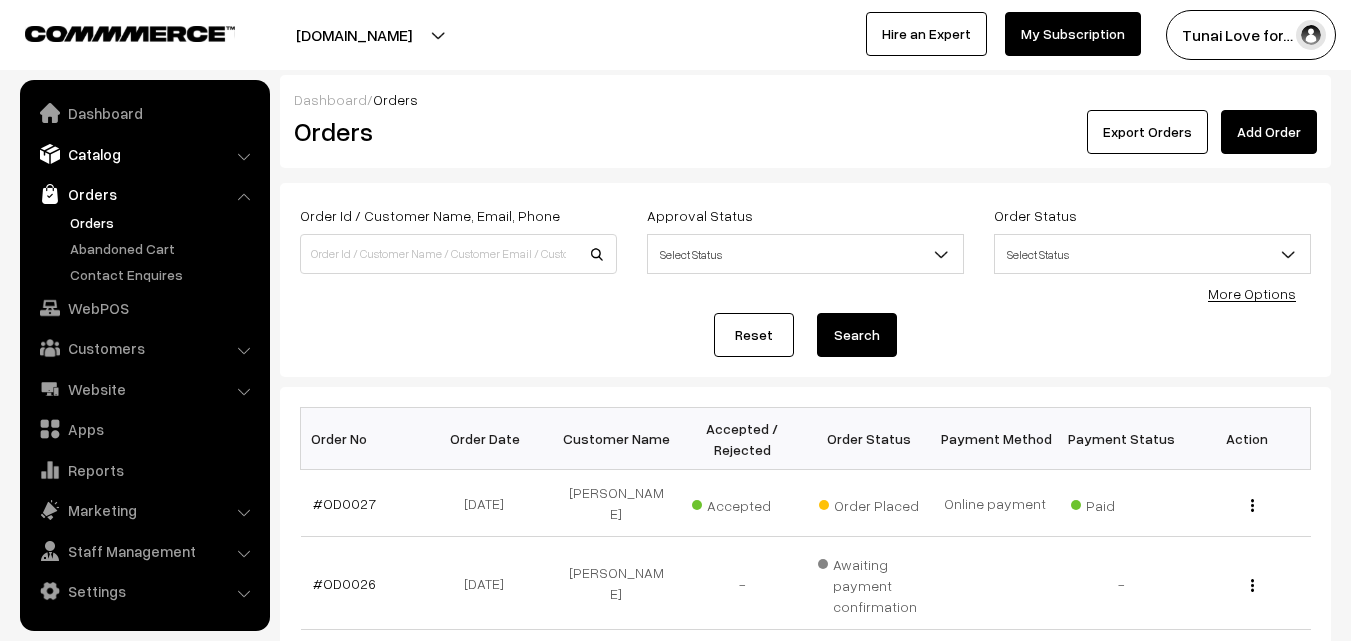 click on "Catalog" at bounding box center (144, 154) 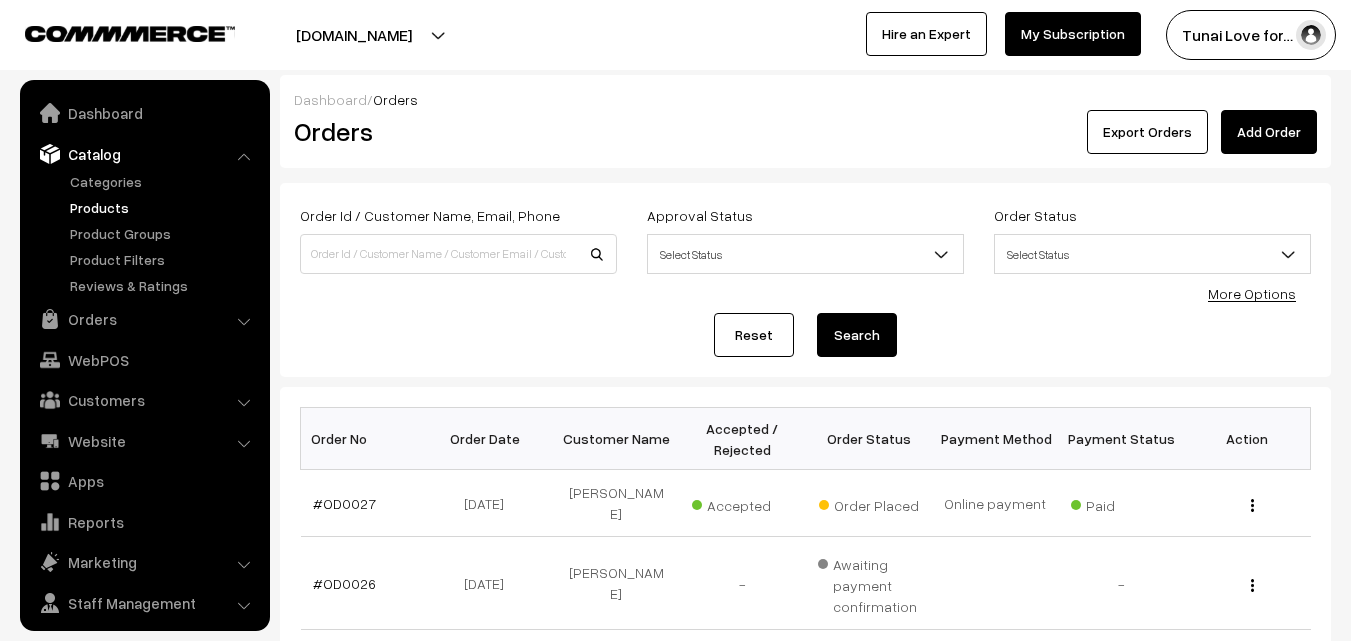 click on "Products" at bounding box center [164, 207] 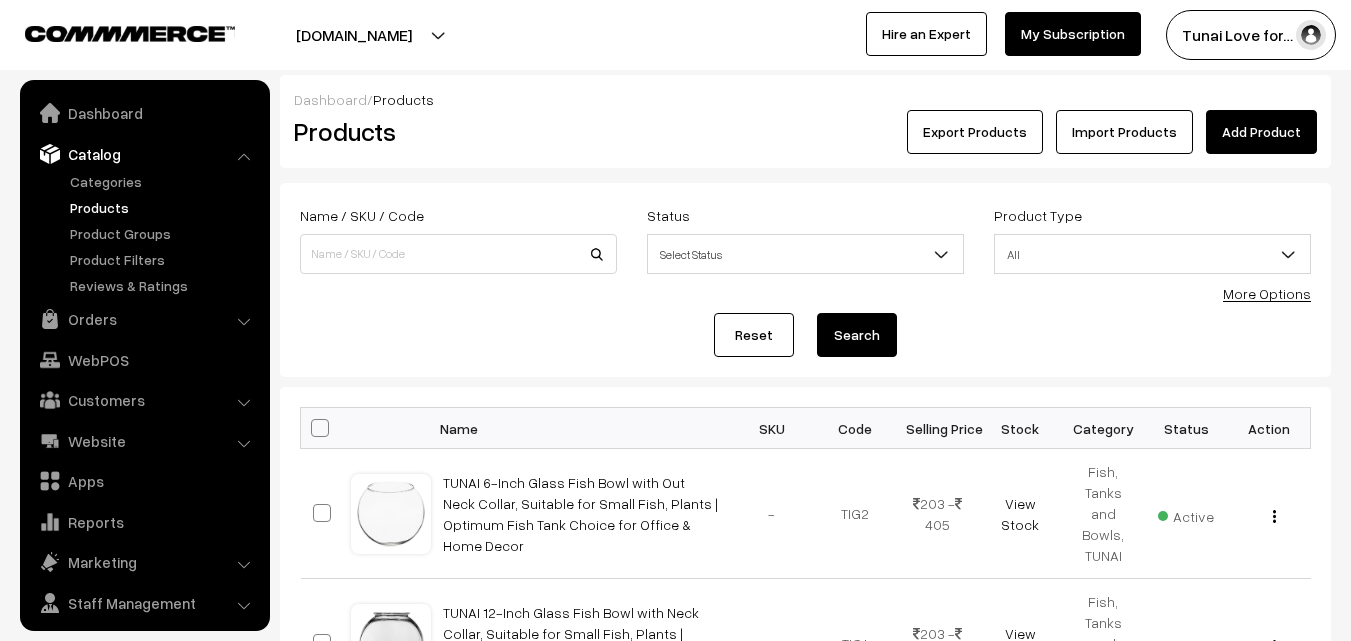 scroll, scrollTop: 0, scrollLeft: 0, axis: both 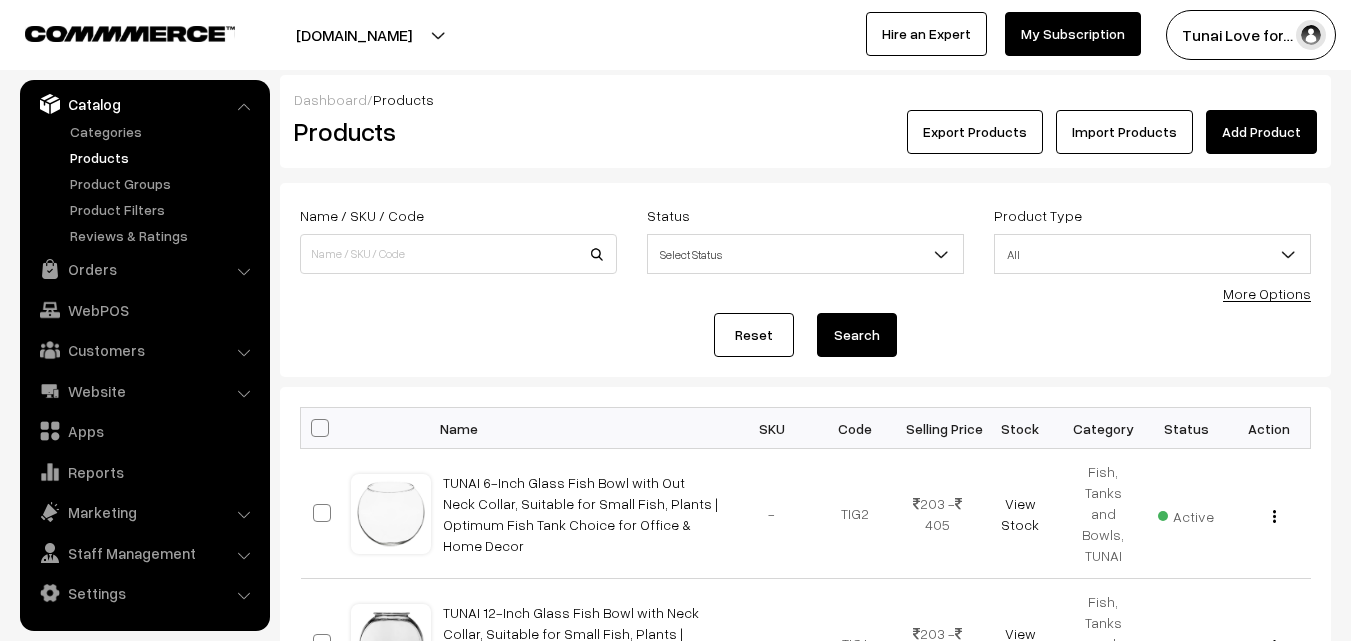 click on "Select Status" at bounding box center [805, 254] 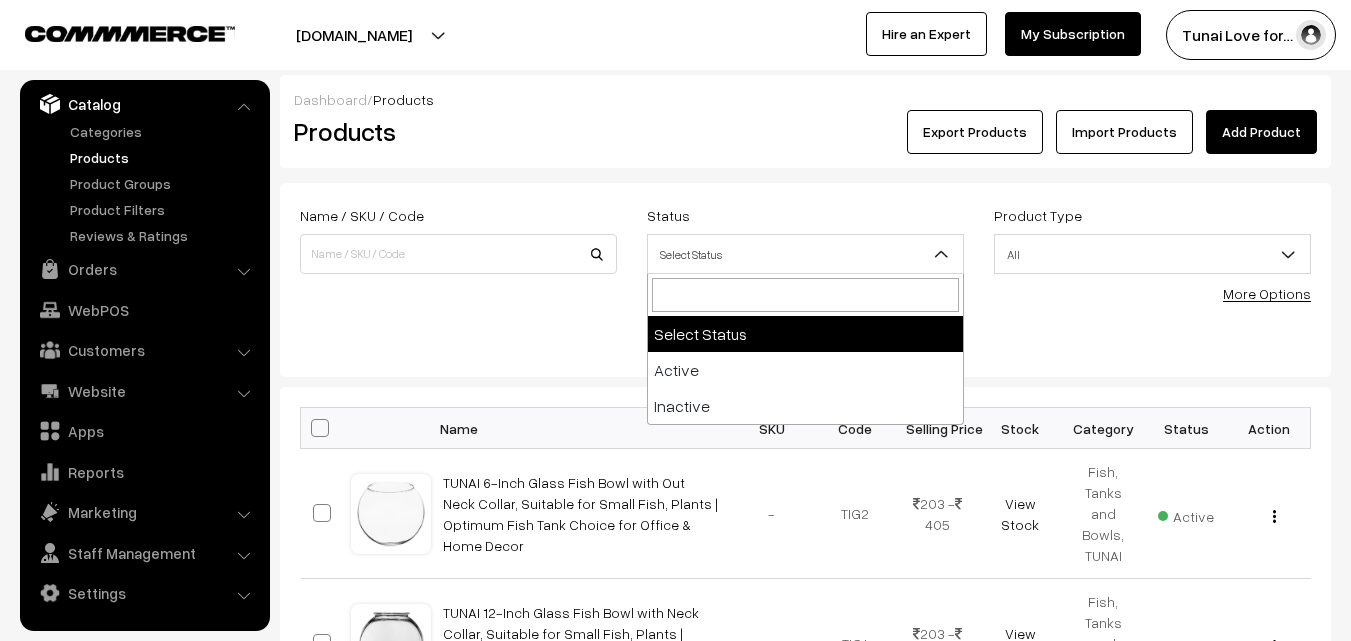 click at bounding box center (1288, 254) 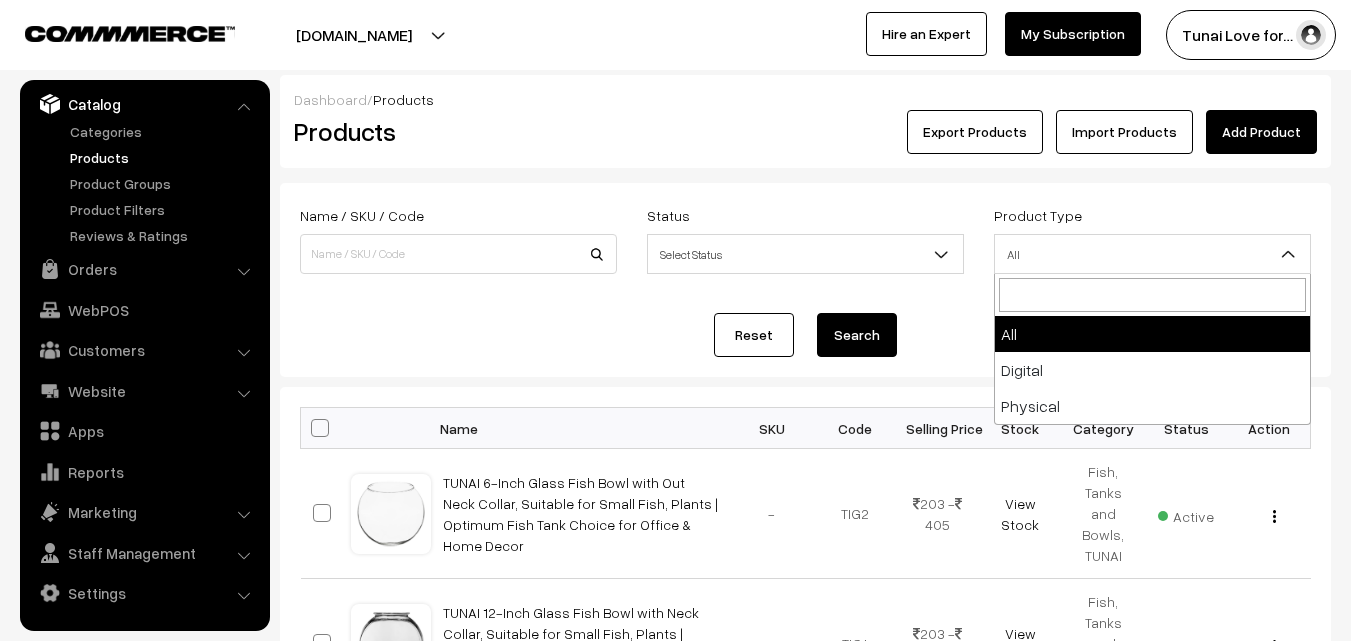 click on "Product Type
All
Digital
Physical
All" at bounding box center [1152, 238] 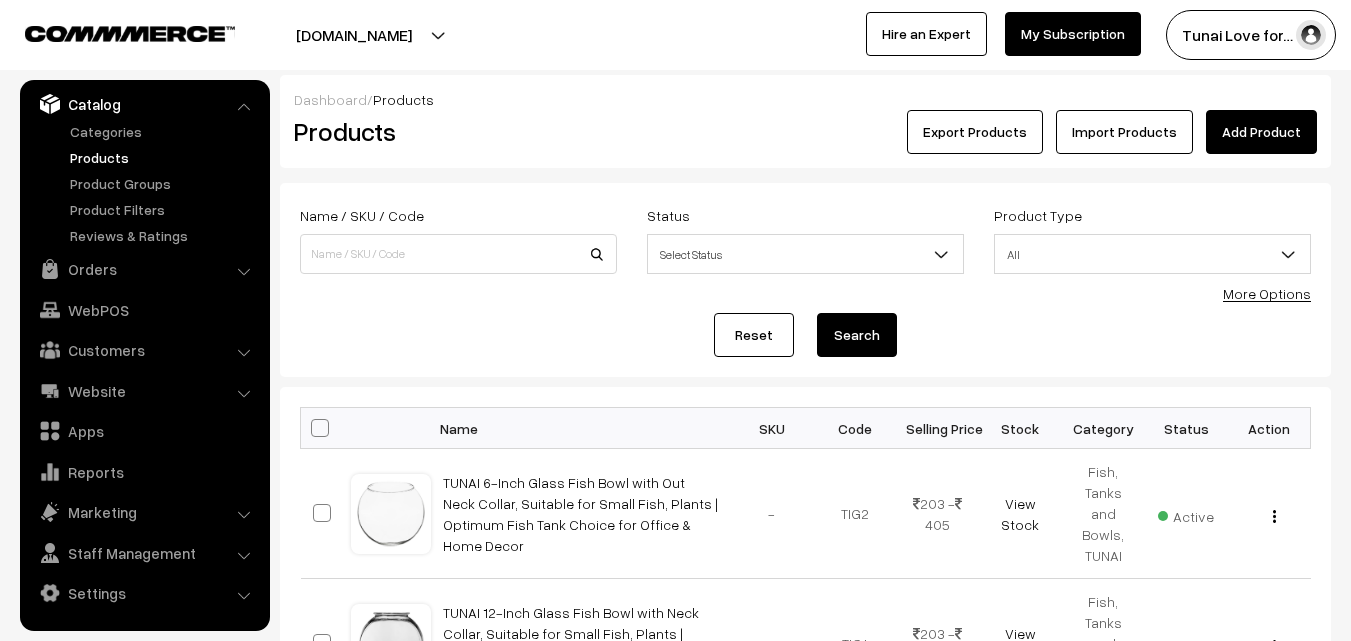 click on "More Options" at bounding box center [1267, 293] 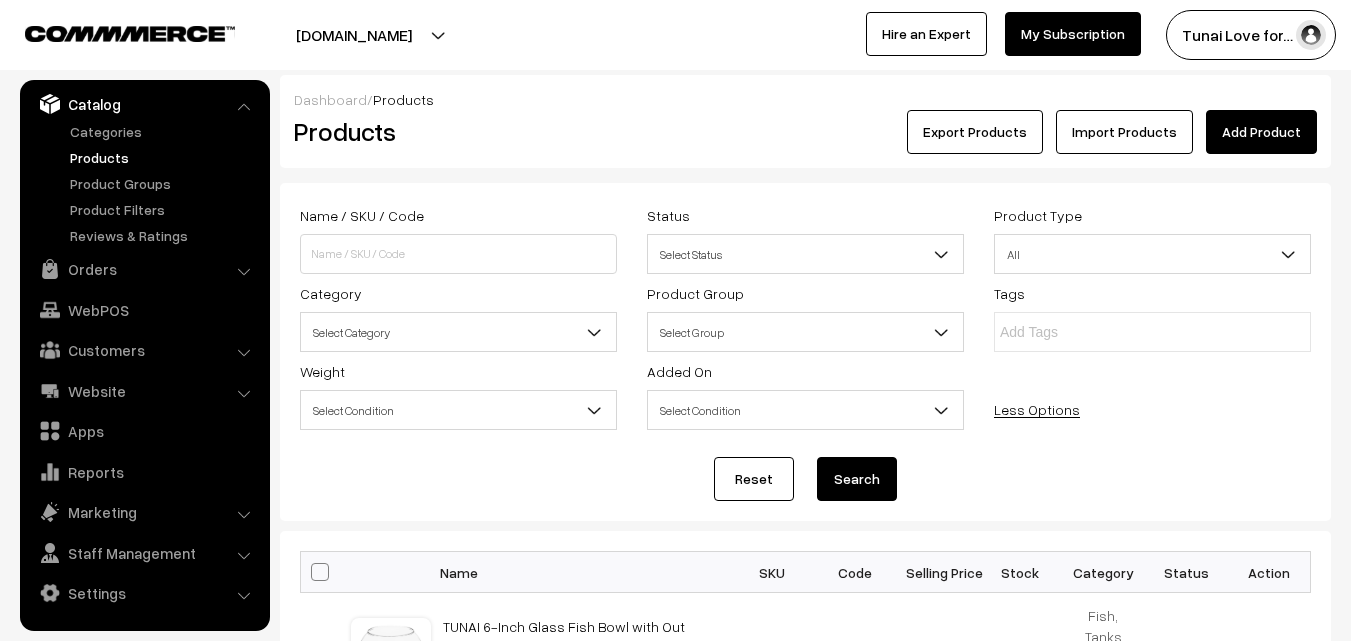 click on "Select Category" at bounding box center (458, 332) 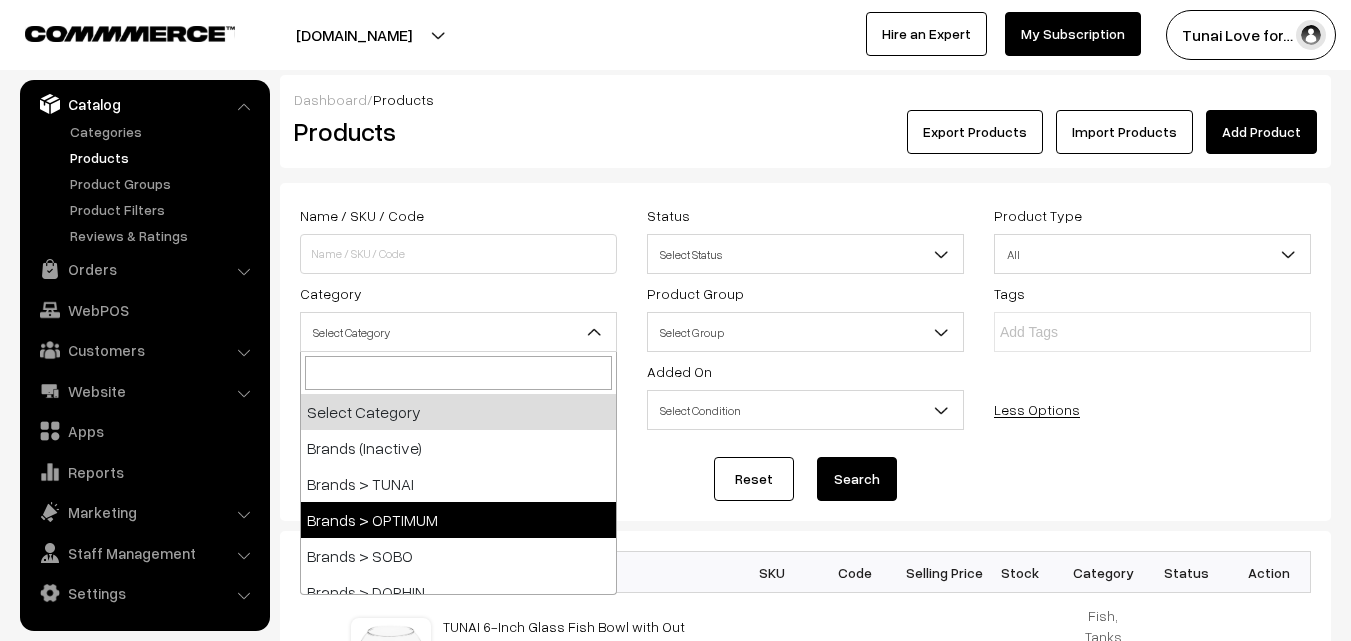select on "36" 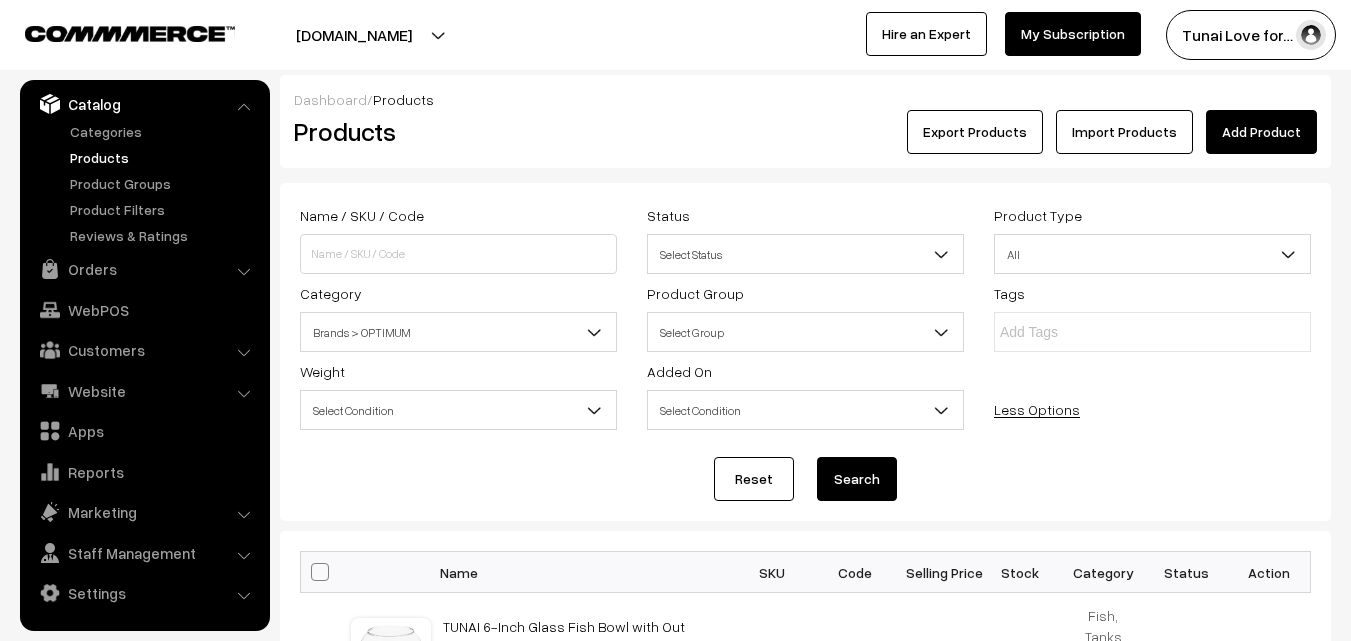 click on "Search" at bounding box center [857, 479] 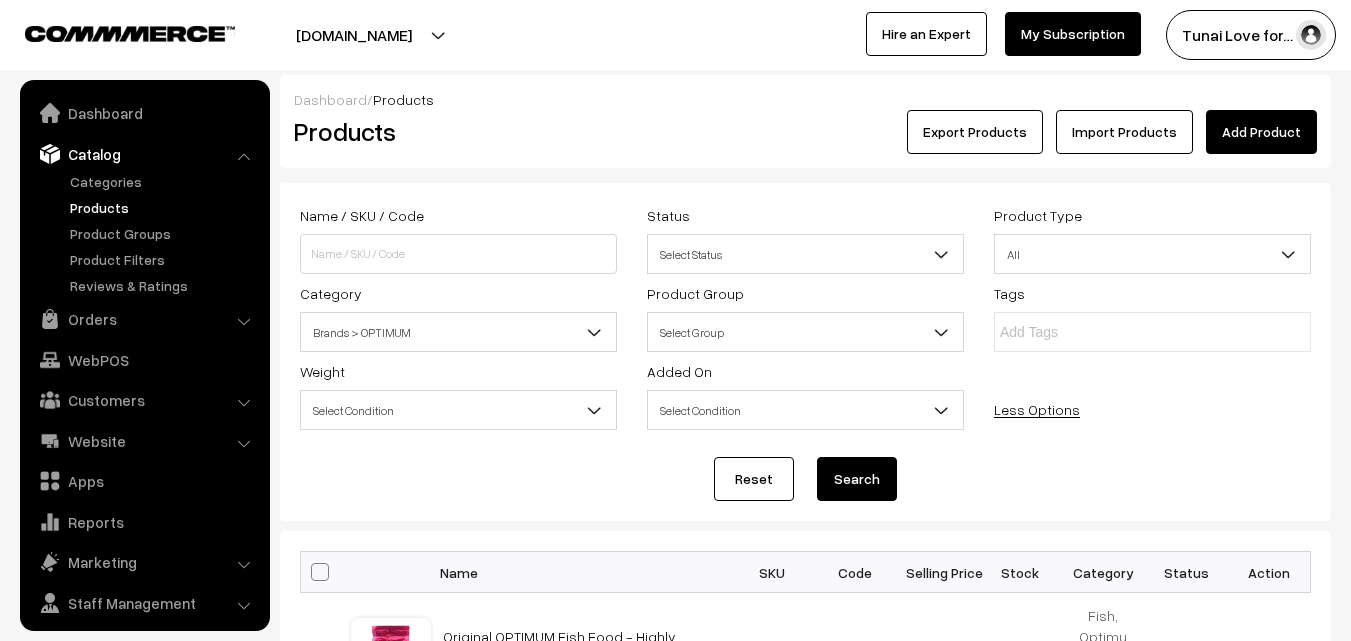 scroll, scrollTop: 0, scrollLeft: 0, axis: both 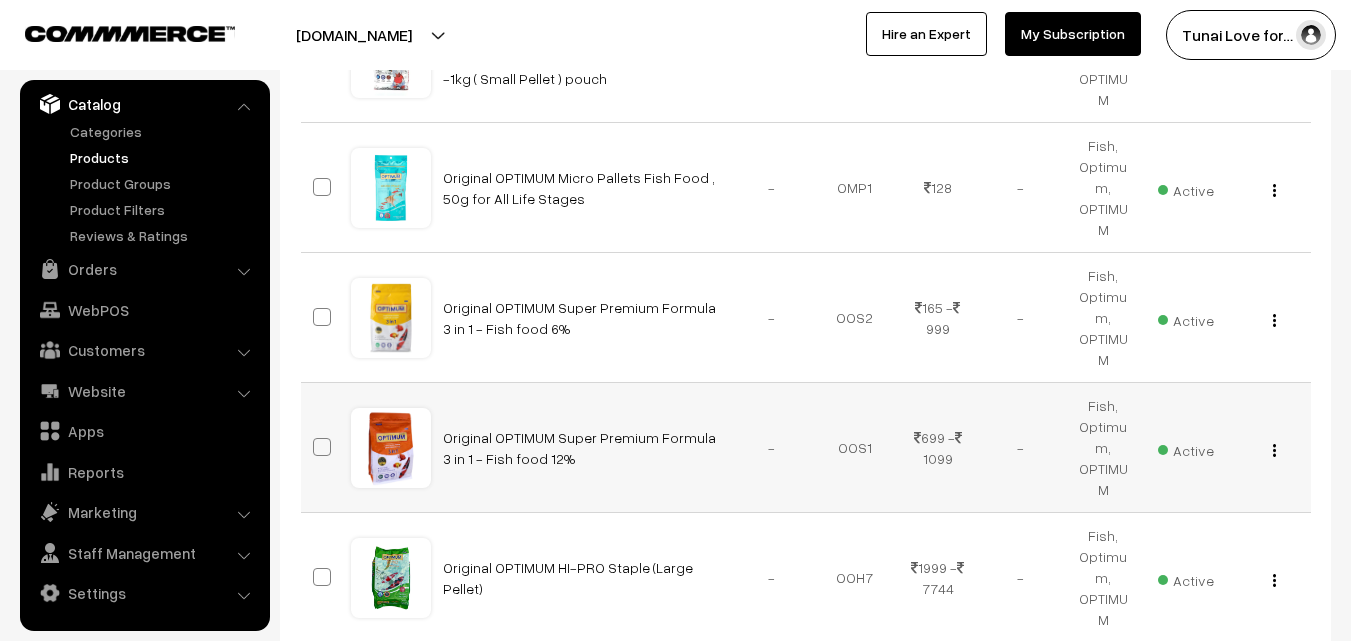 click at bounding box center (1274, 450) 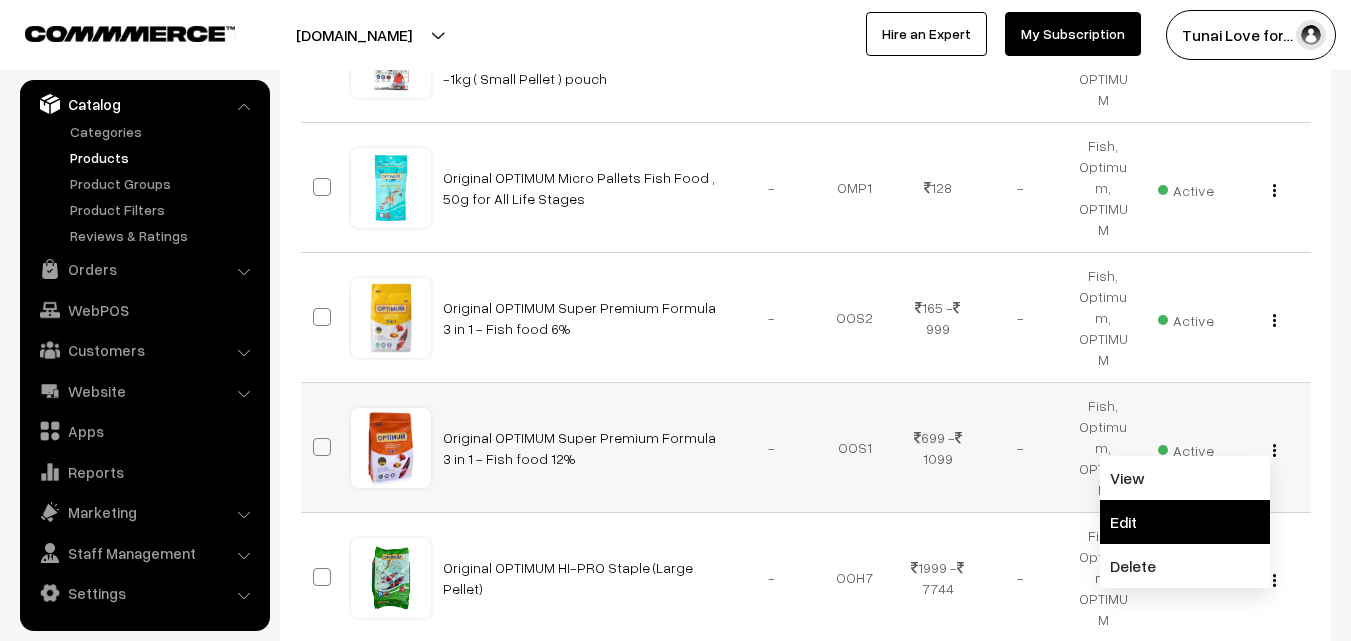 click on "Edit" at bounding box center (1185, 522) 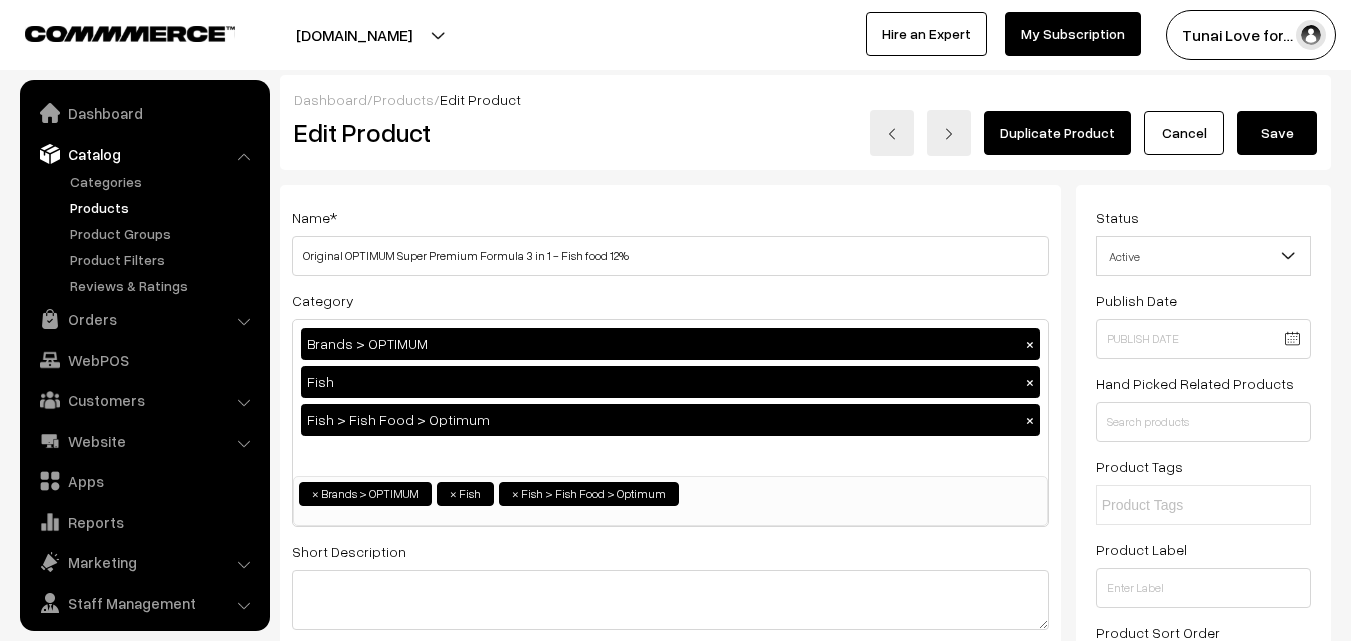 scroll, scrollTop: 0, scrollLeft: 0, axis: both 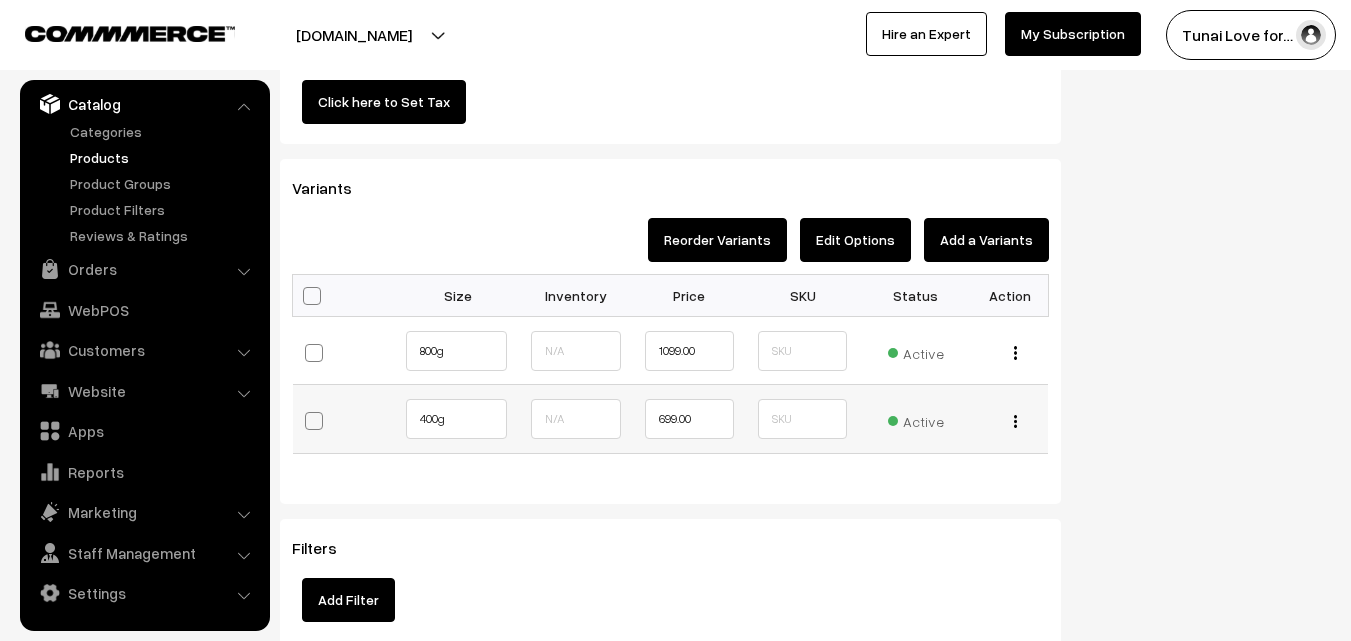 click at bounding box center (1015, 421) 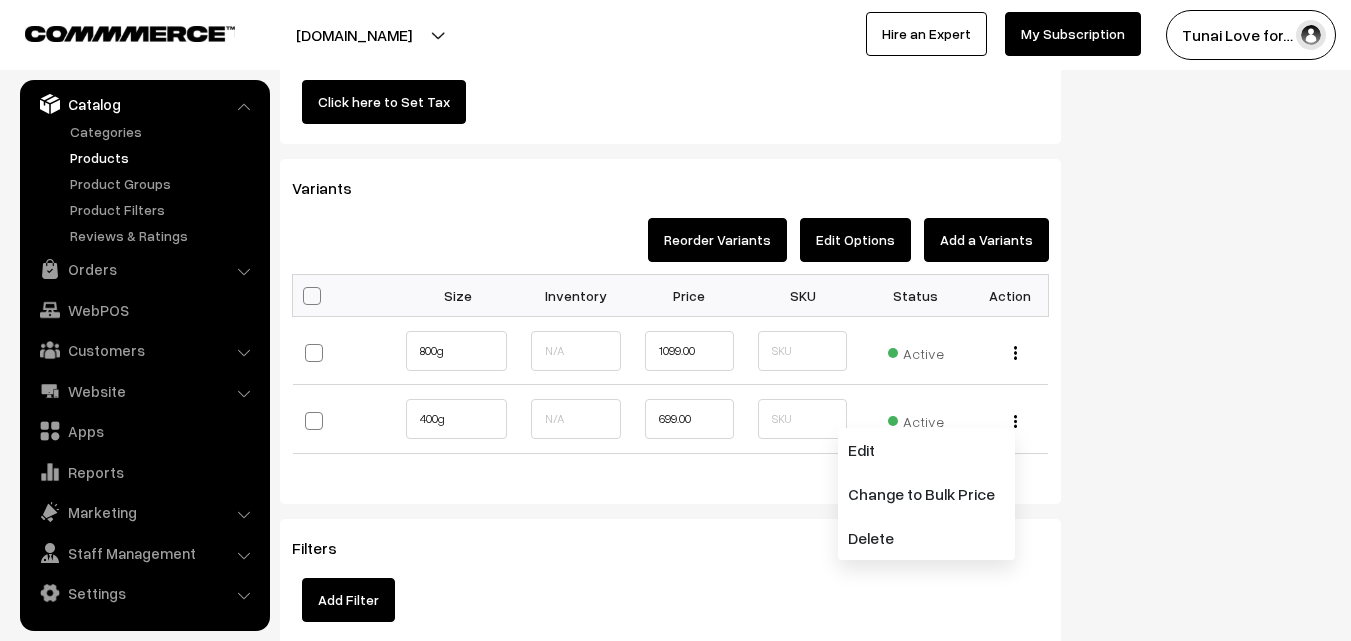 click on "Status
Active
Inactive
Active
Publish Date
Product Type
-- Select --
-- Select --
Filter Color
Hand Picked Related Products
0" at bounding box center [1211, -523] 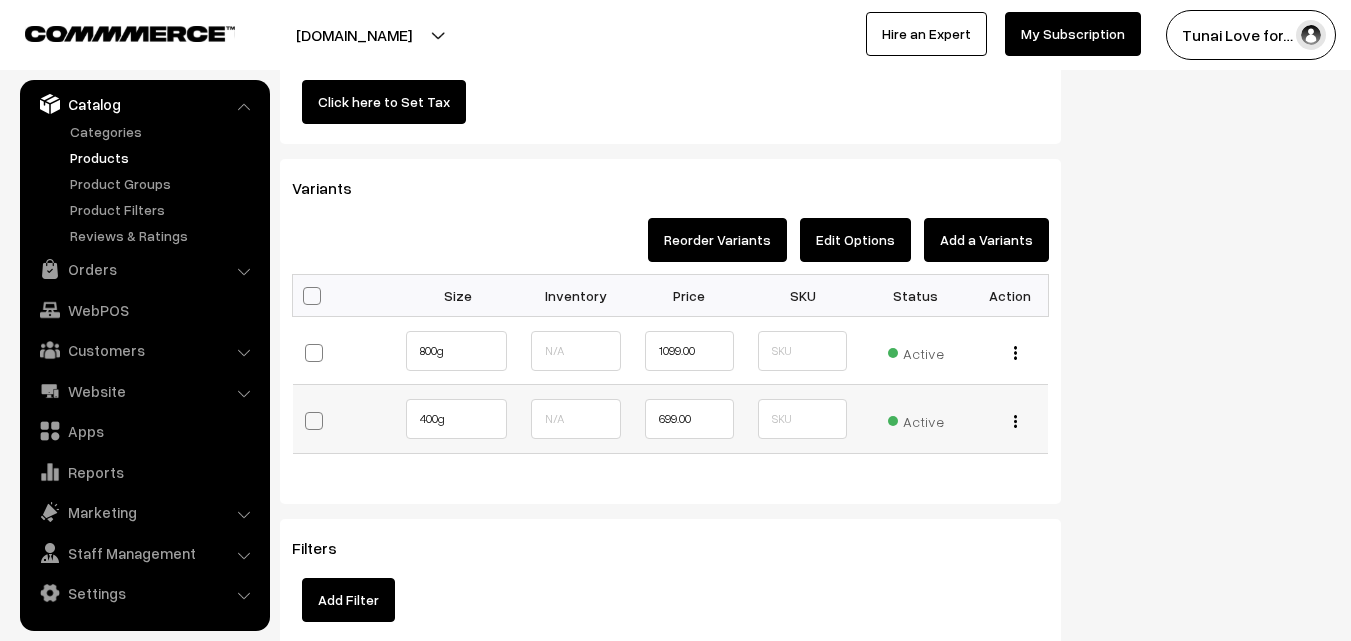 click at bounding box center [1015, 421] 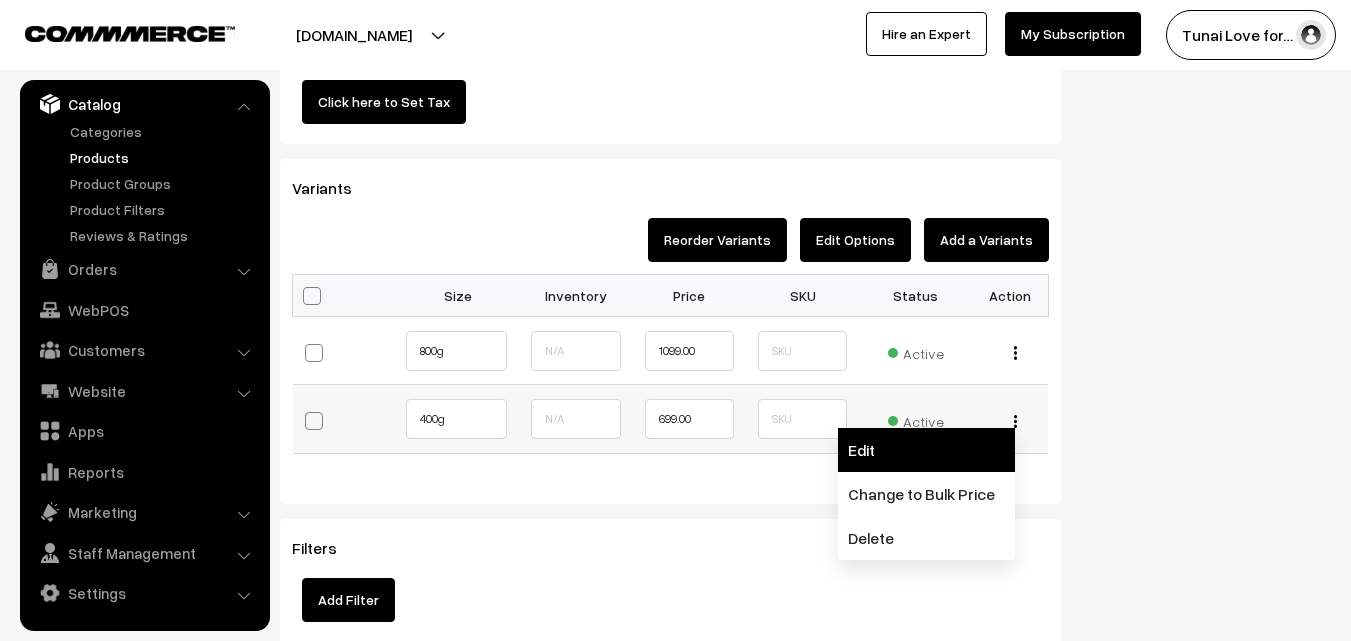 click on "Edit" at bounding box center (926, 450) 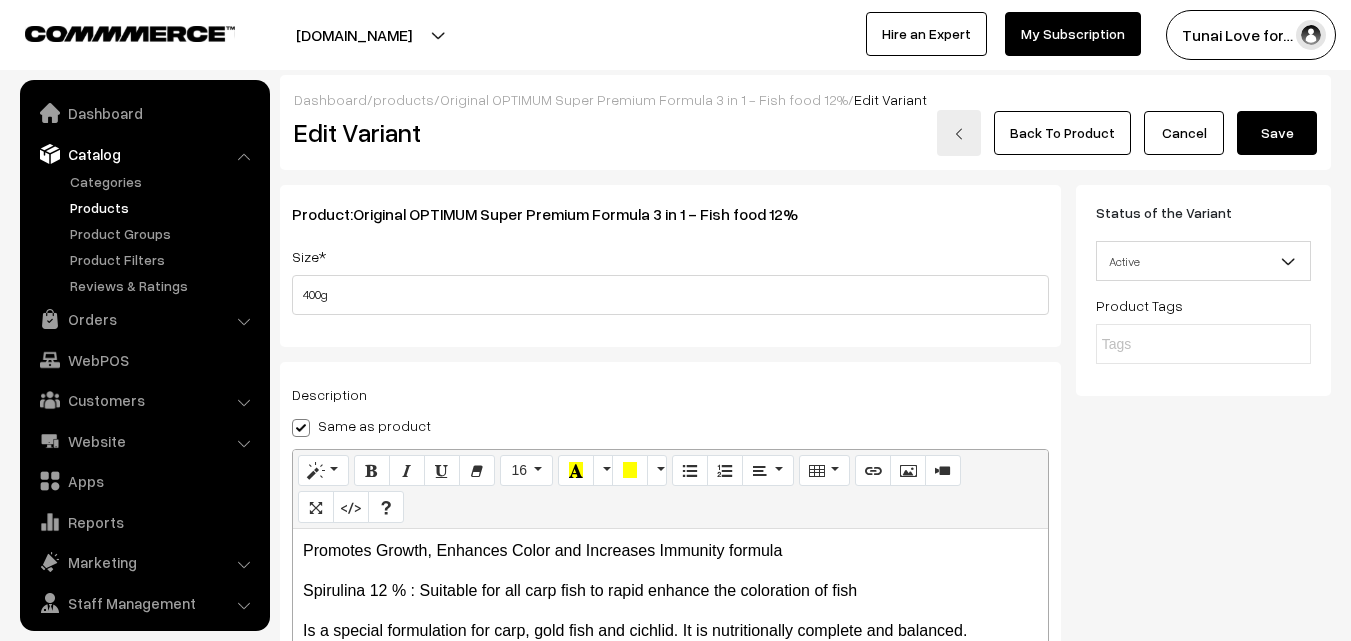 scroll, scrollTop: 311, scrollLeft: 0, axis: vertical 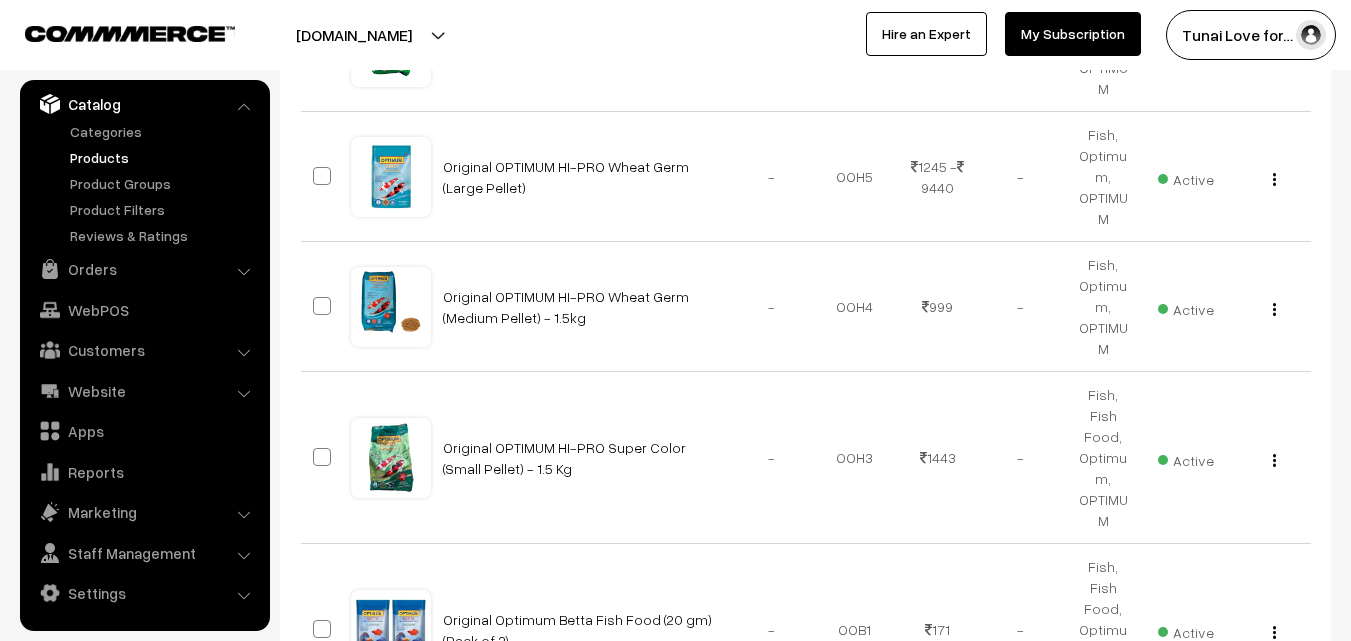 click at bounding box center [1294, 768] 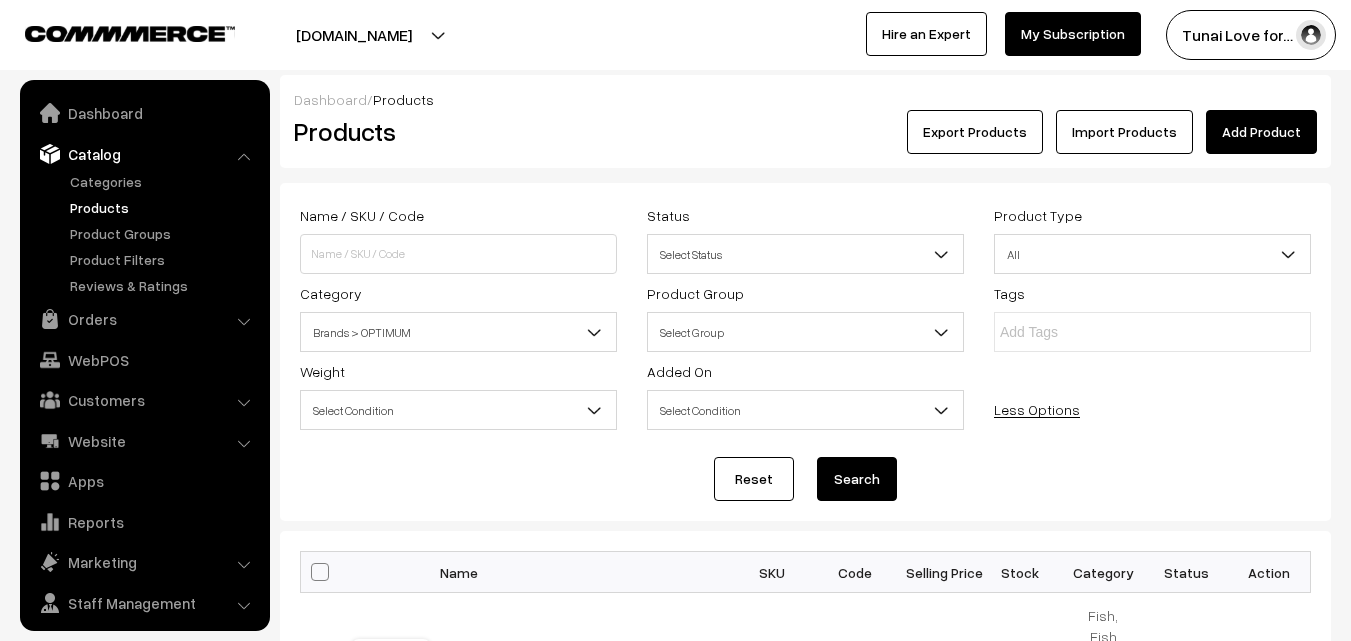 scroll, scrollTop: 259, scrollLeft: 0, axis: vertical 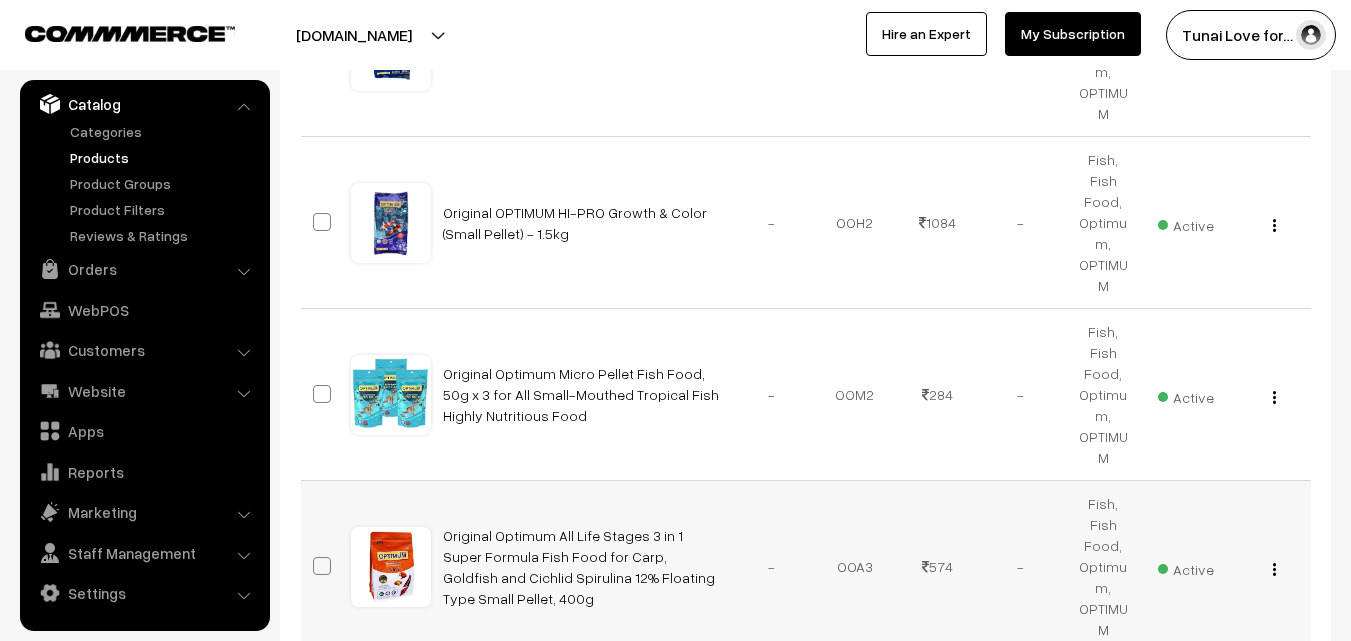 click at bounding box center (1274, 569) 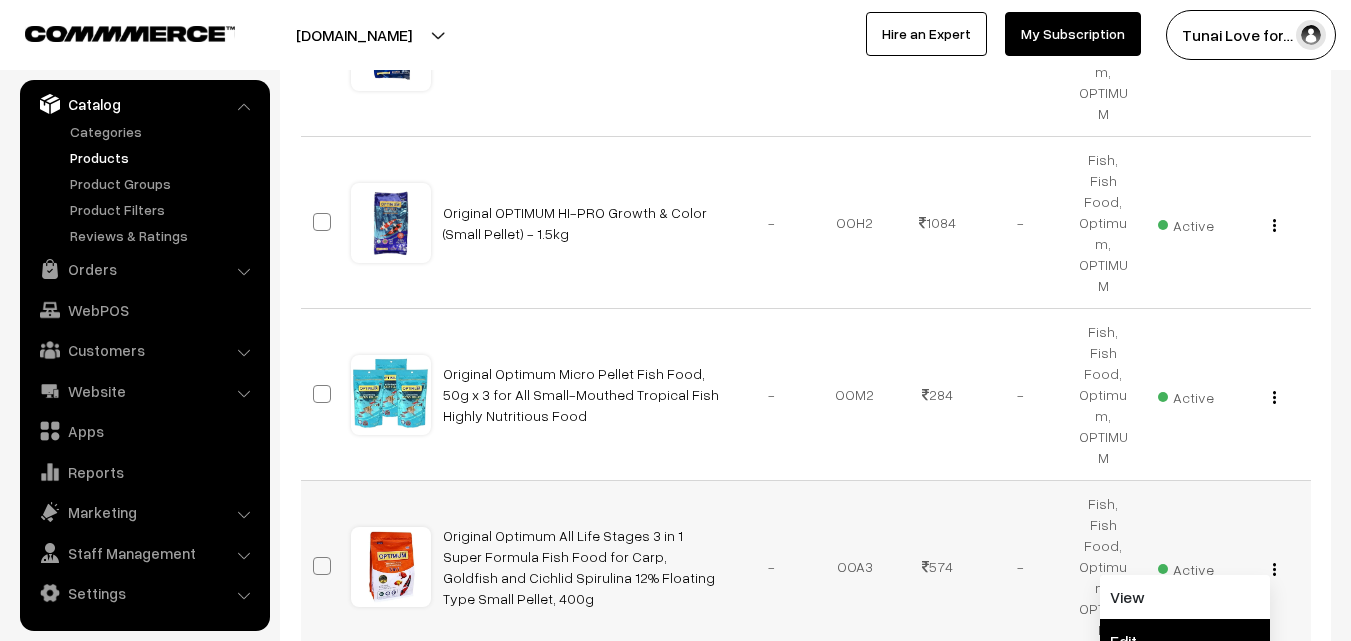 click on "Edit" at bounding box center [1185, 641] 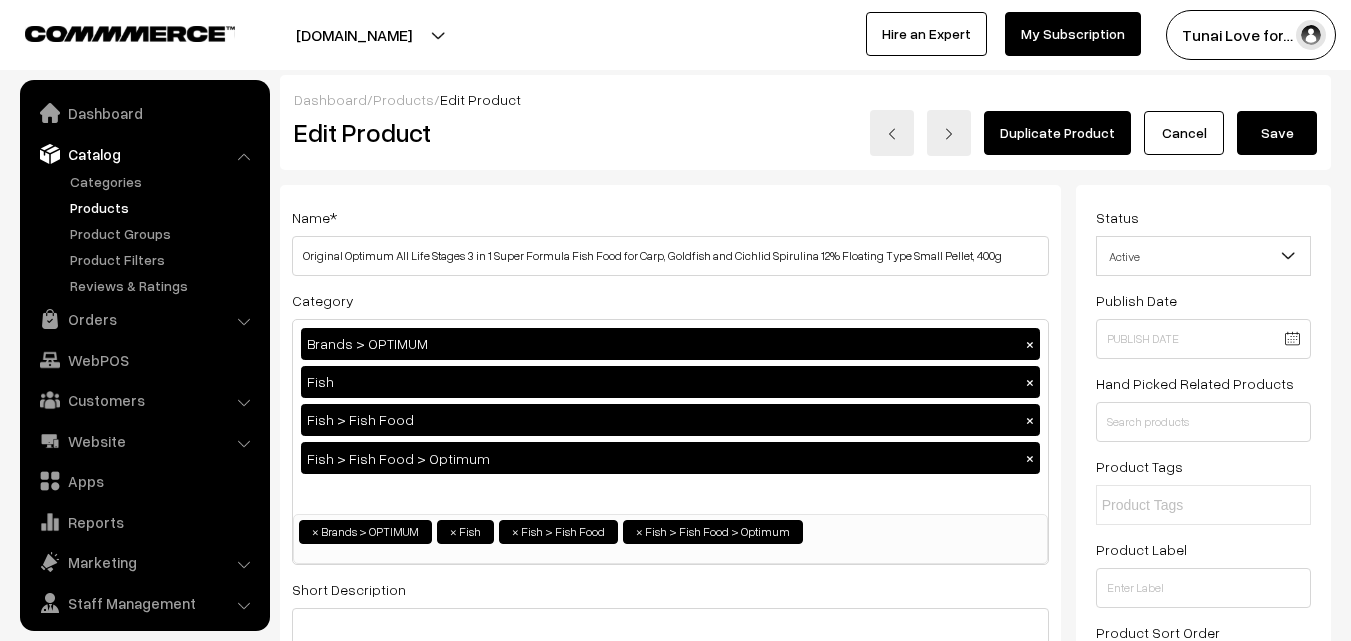 scroll, scrollTop: 0, scrollLeft: 0, axis: both 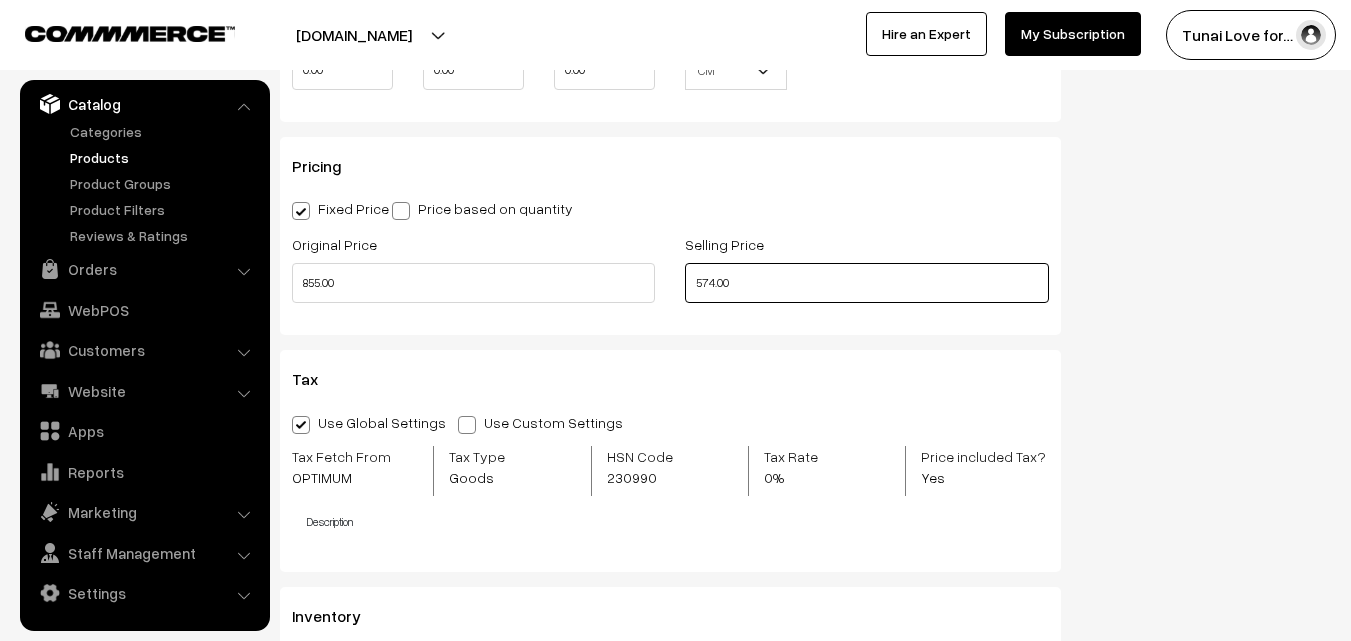 drag, startPoint x: 748, startPoint y: 283, endPoint x: 689, endPoint y: 282, distance: 59.008472 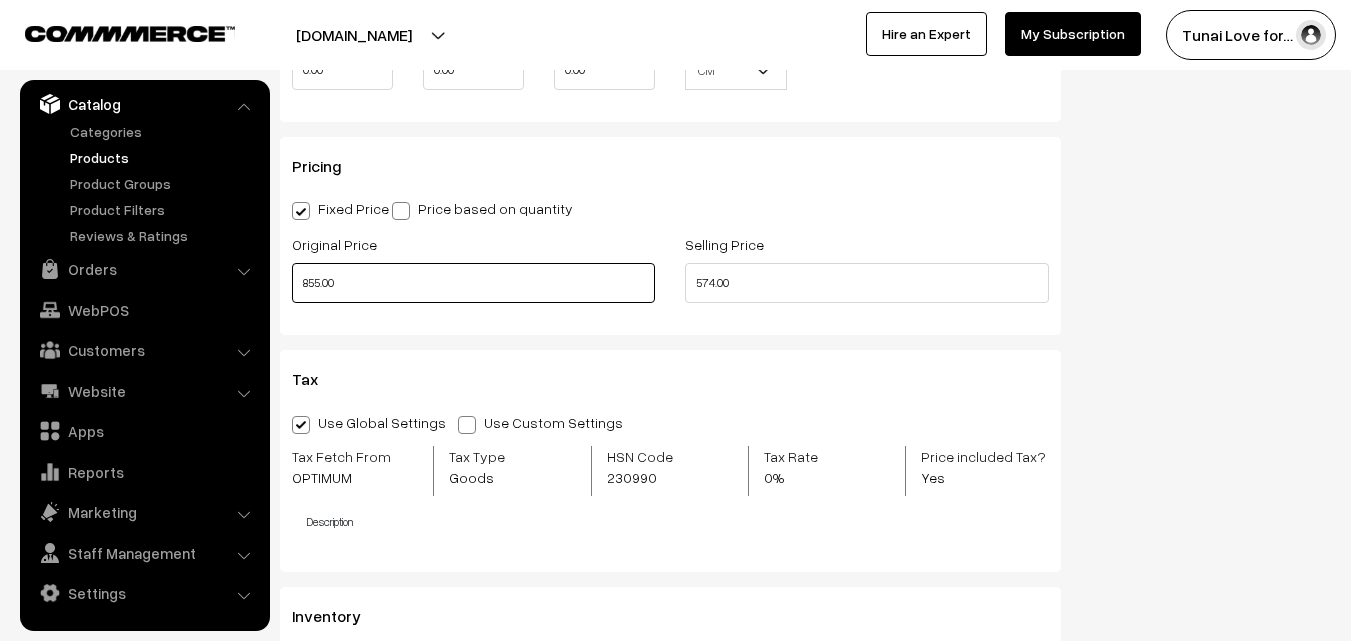 drag, startPoint x: 385, startPoint y: 282, endPoint x: 277, endPoint y: 279, distance: 108.04166 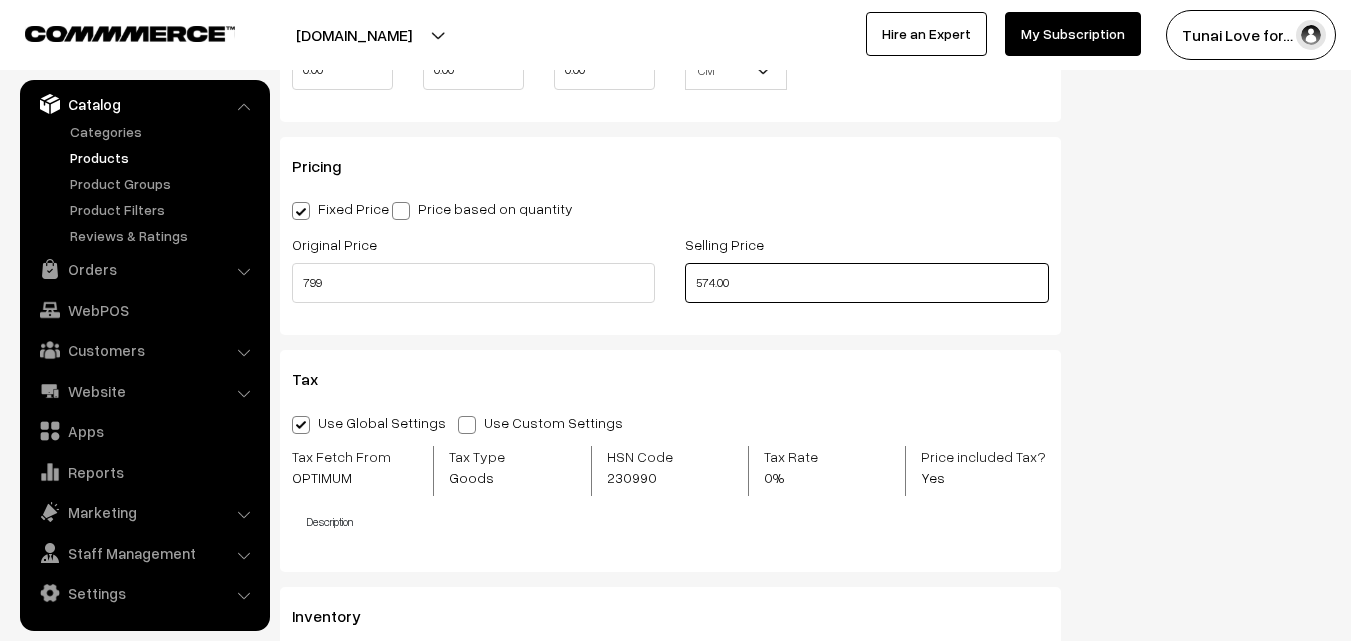 type on "799.00" 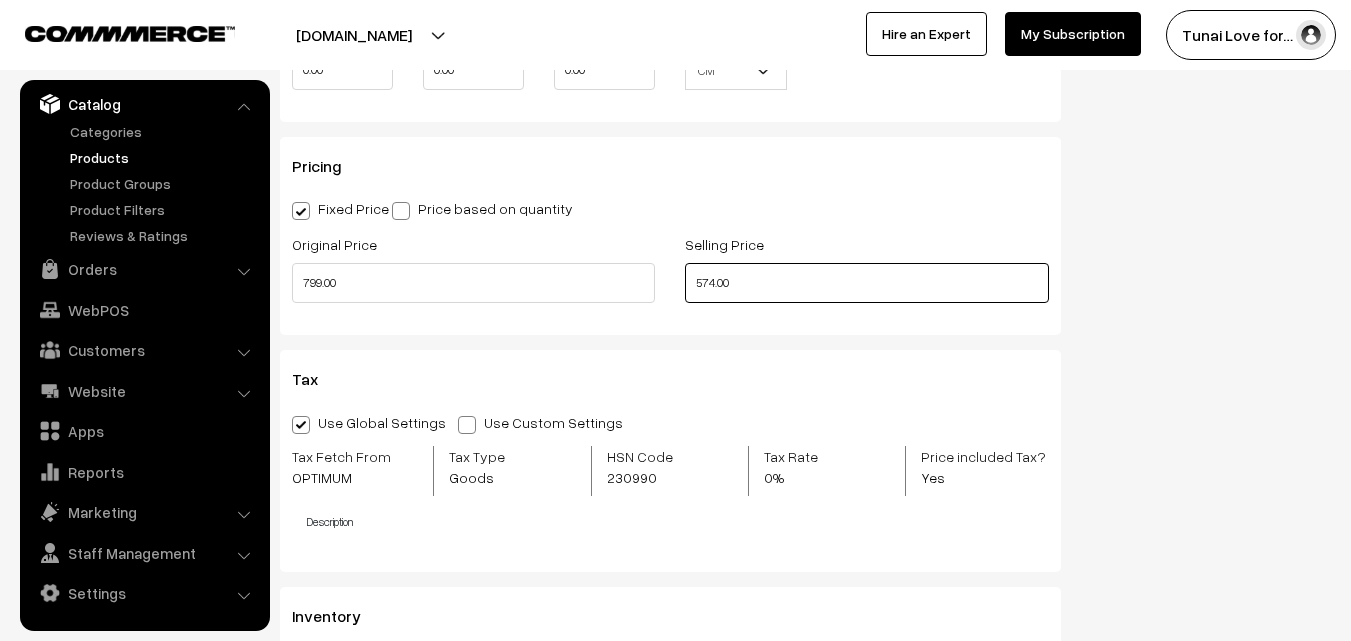 drag, startPoint x: 738, startPoint y: 278, endPoint x: 682, endPoint y: 283, distance: 56.22277 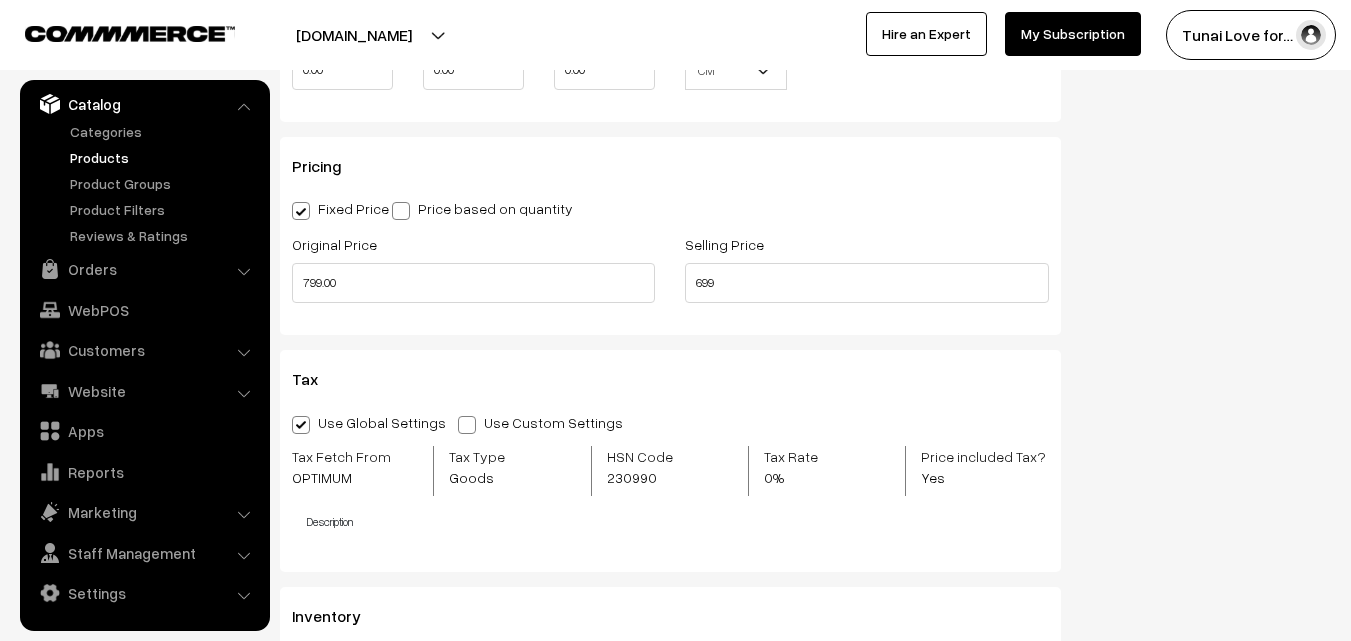 type on "699.00" 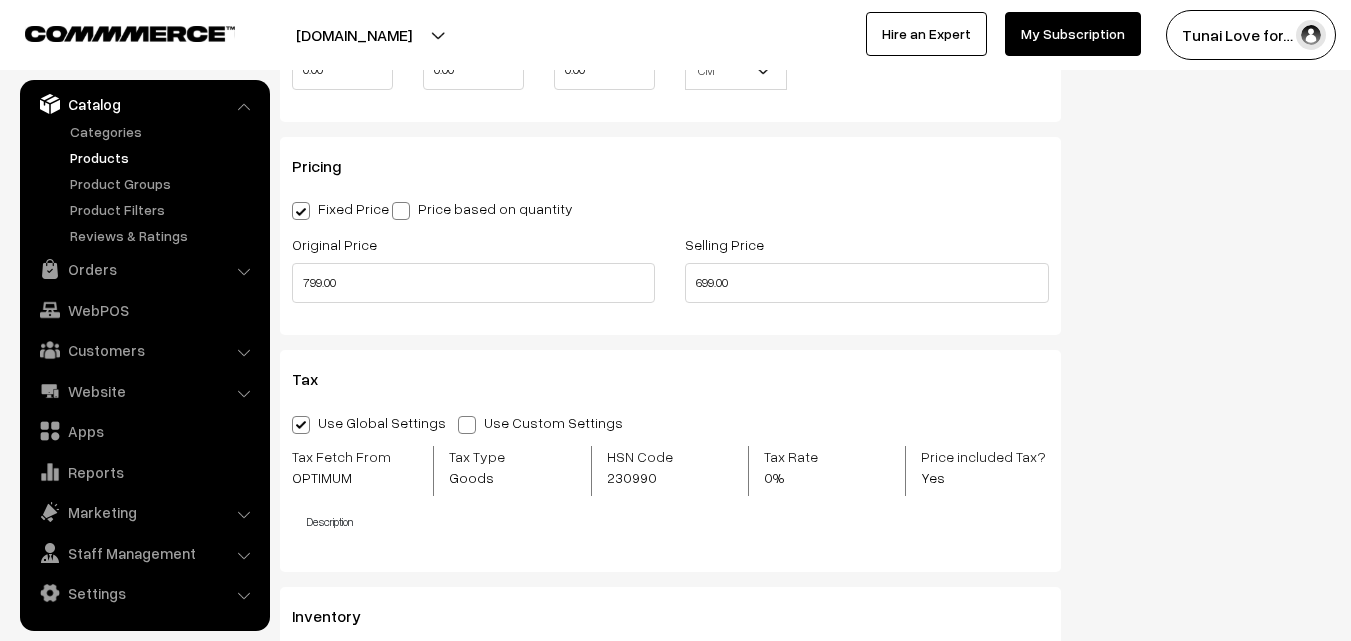 click on "Status
Active
Inactive
Active
Publish Date
Product Type
-- Select --
-- Select --
Filter Color
Hand Picked Related Products
0" at bounding box center [1211, -325] 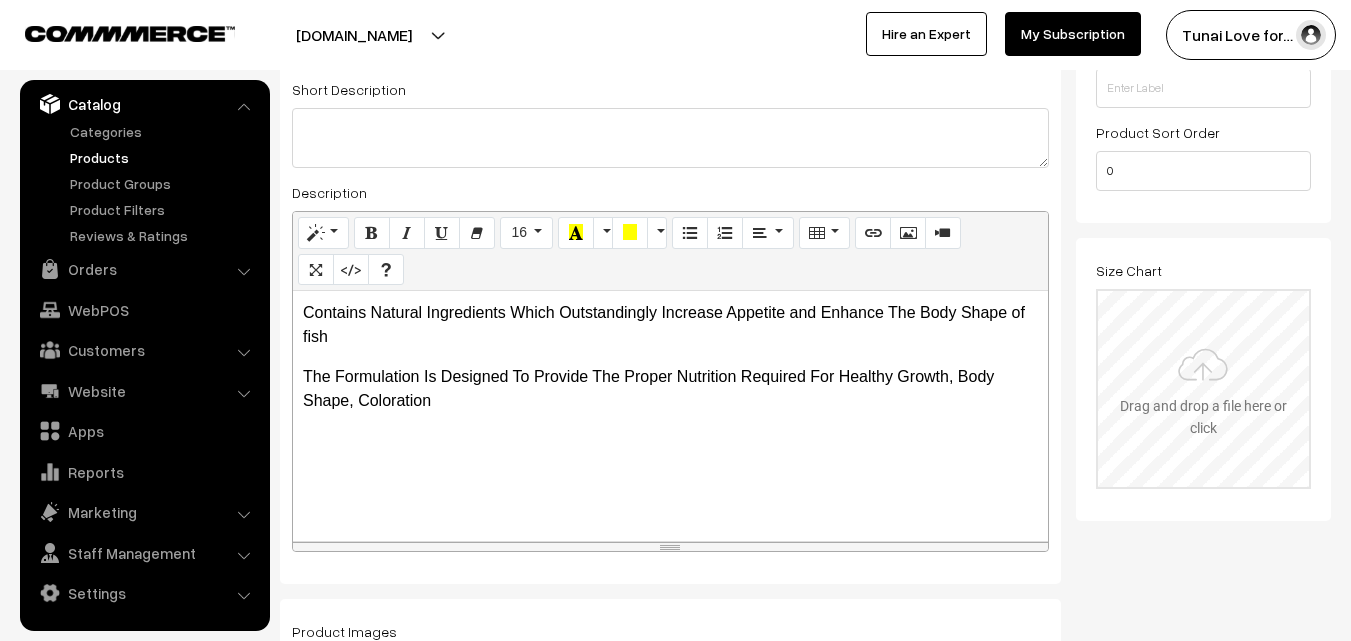 scroll, scrollTop: 0, scrollLeft: 0, axis: both 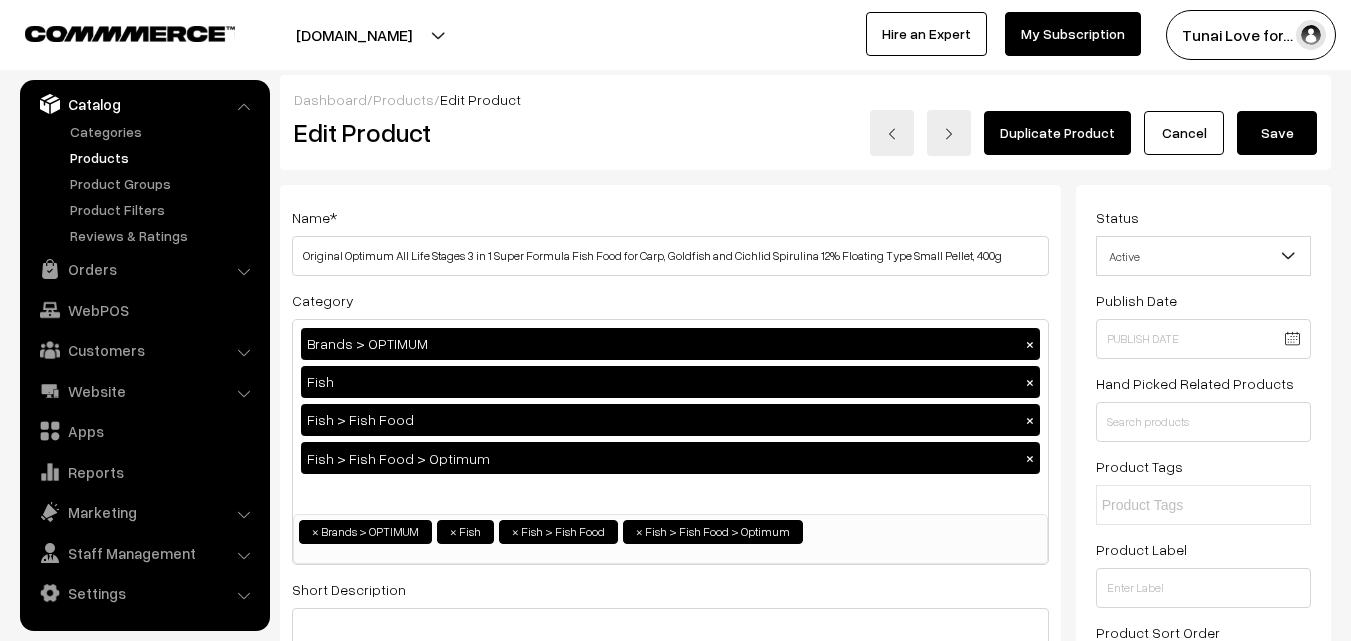 click on "Save" at bounding box center [1277, 133] 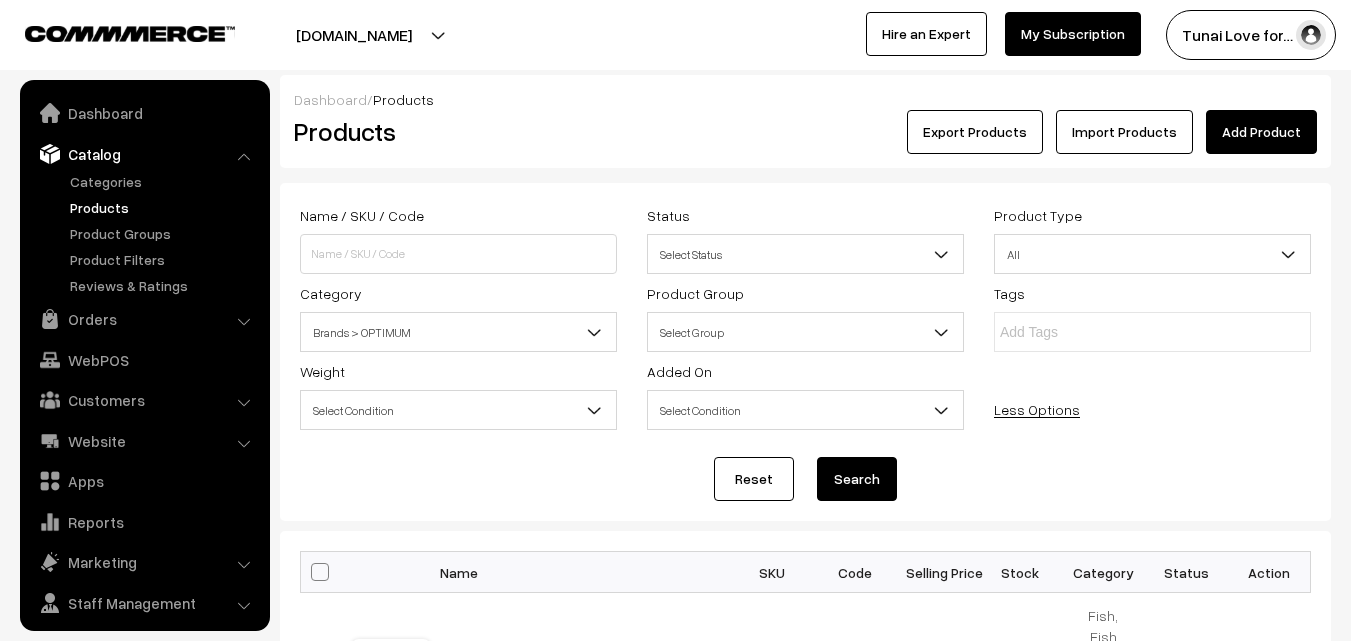 scroll, scrollTop: 0, scrollLeft: 0, axis: both 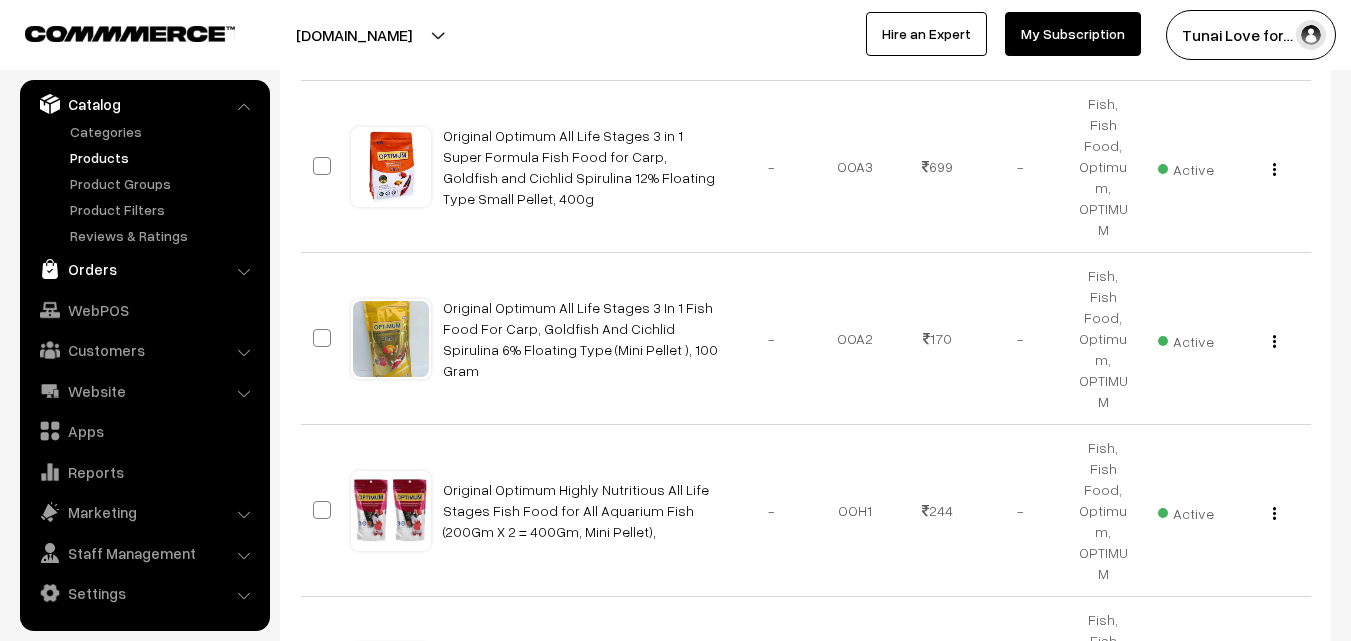 click on "Orders" at bounding box center (144, 269) 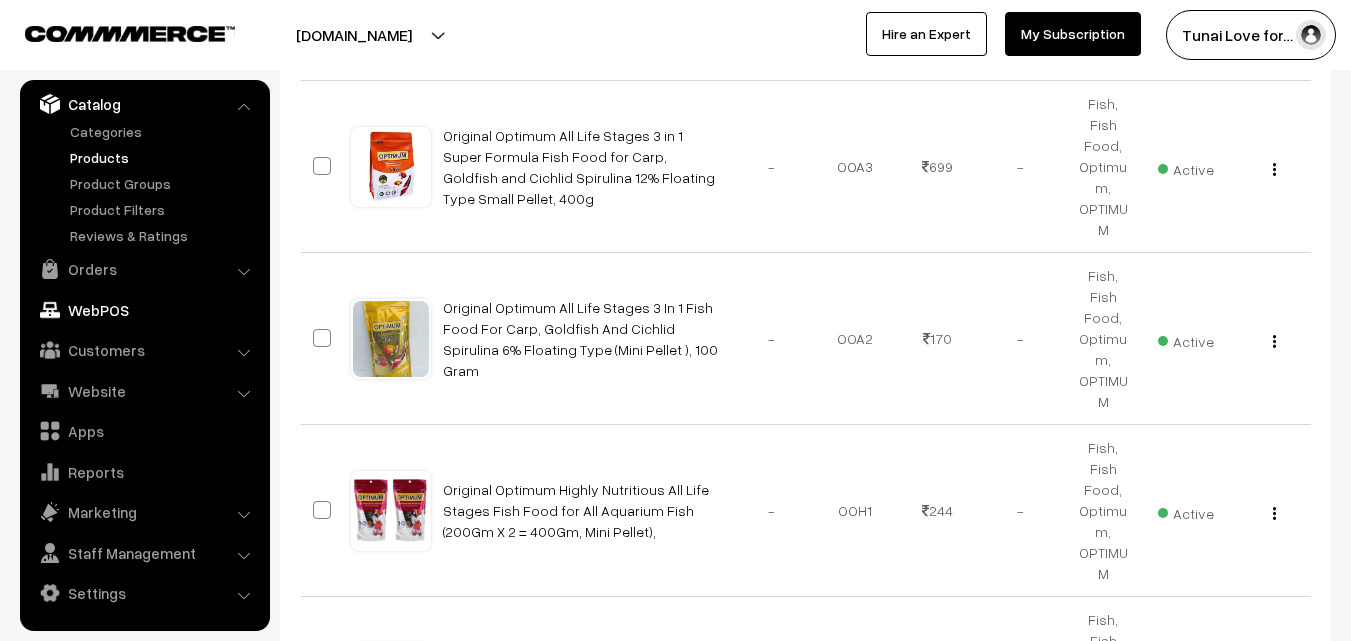 scroll, scrollTop: 0, scrollLeft: 0, axis: both 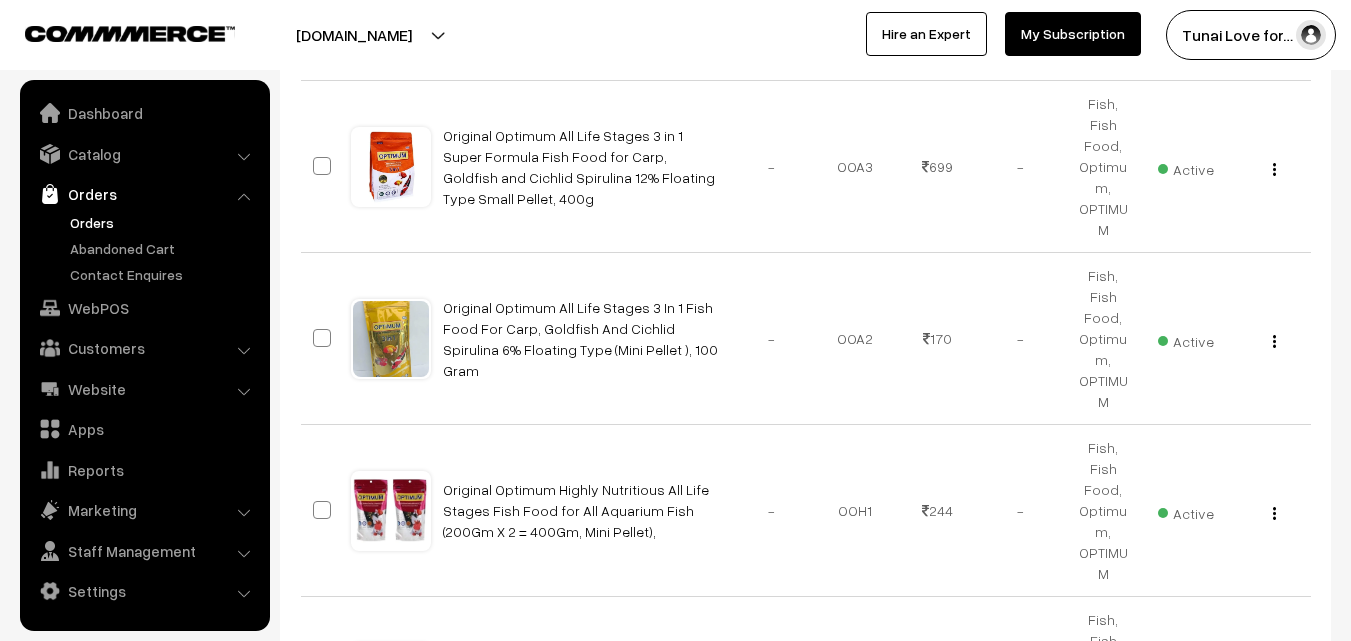 click on "Orders" at bounding box center (164, 222) 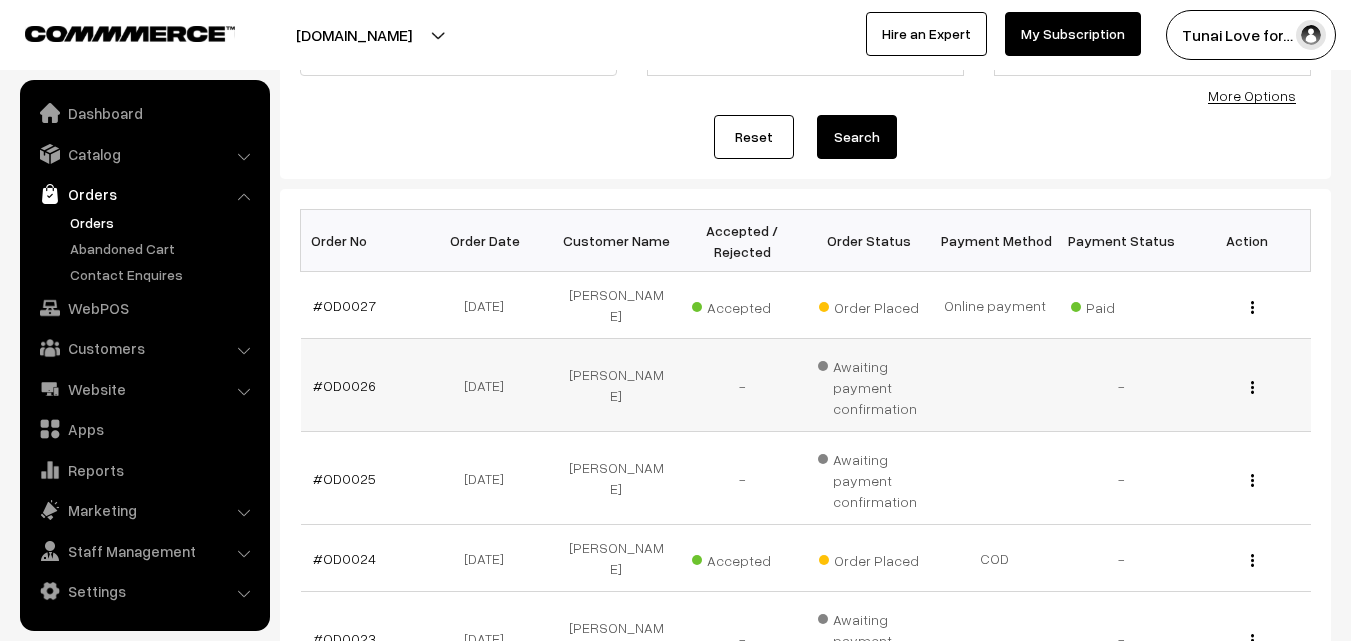 scroll, scrollTop: 200, scrollLeft: 0, axis: vertical 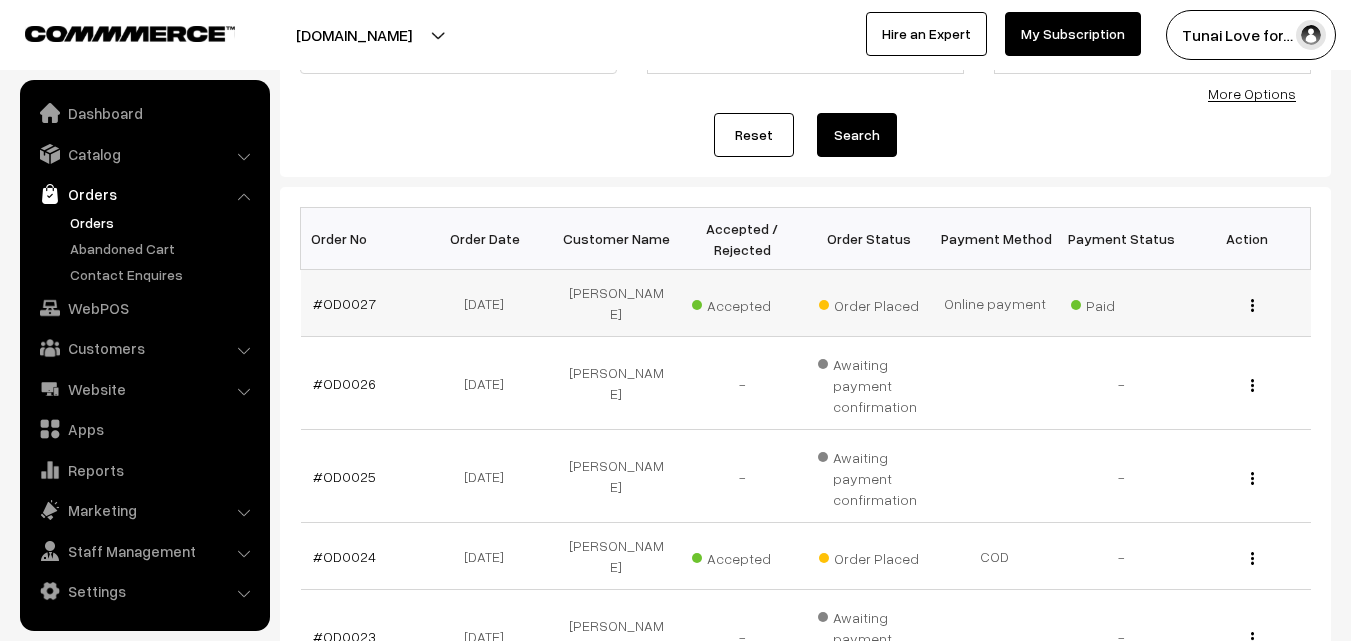 click on "View" at bounding box center [1247, 303] 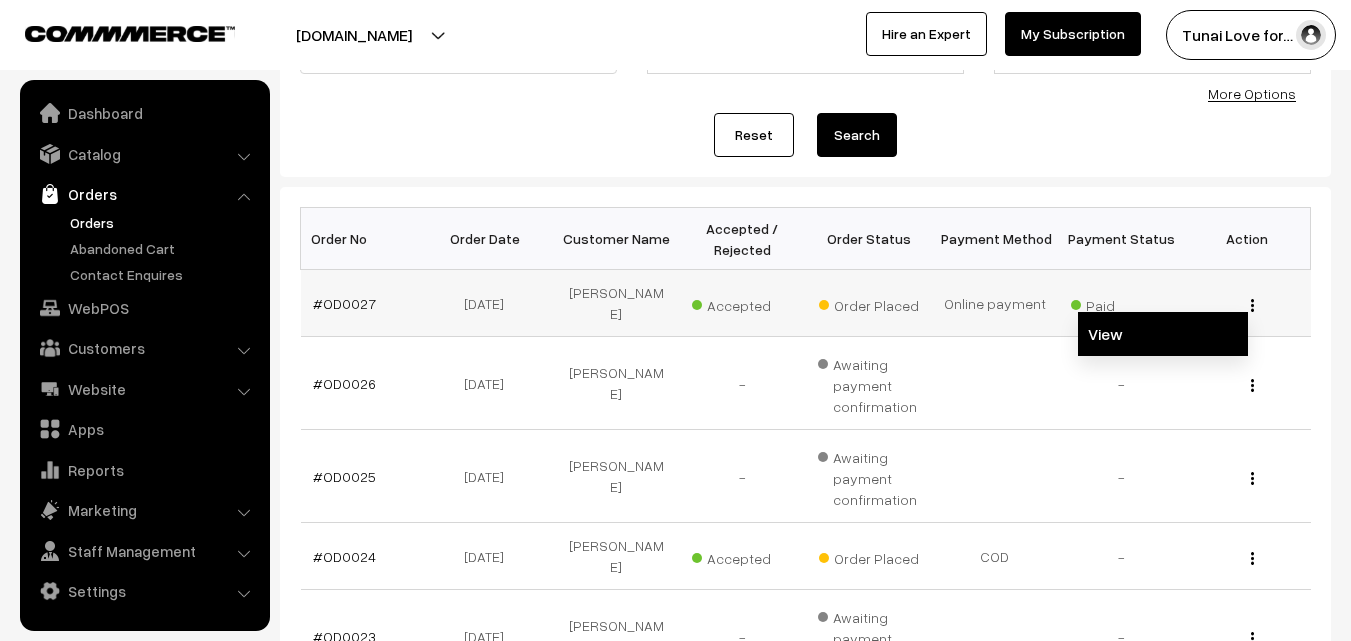 click on "View" at bounding box center [1163, 334] 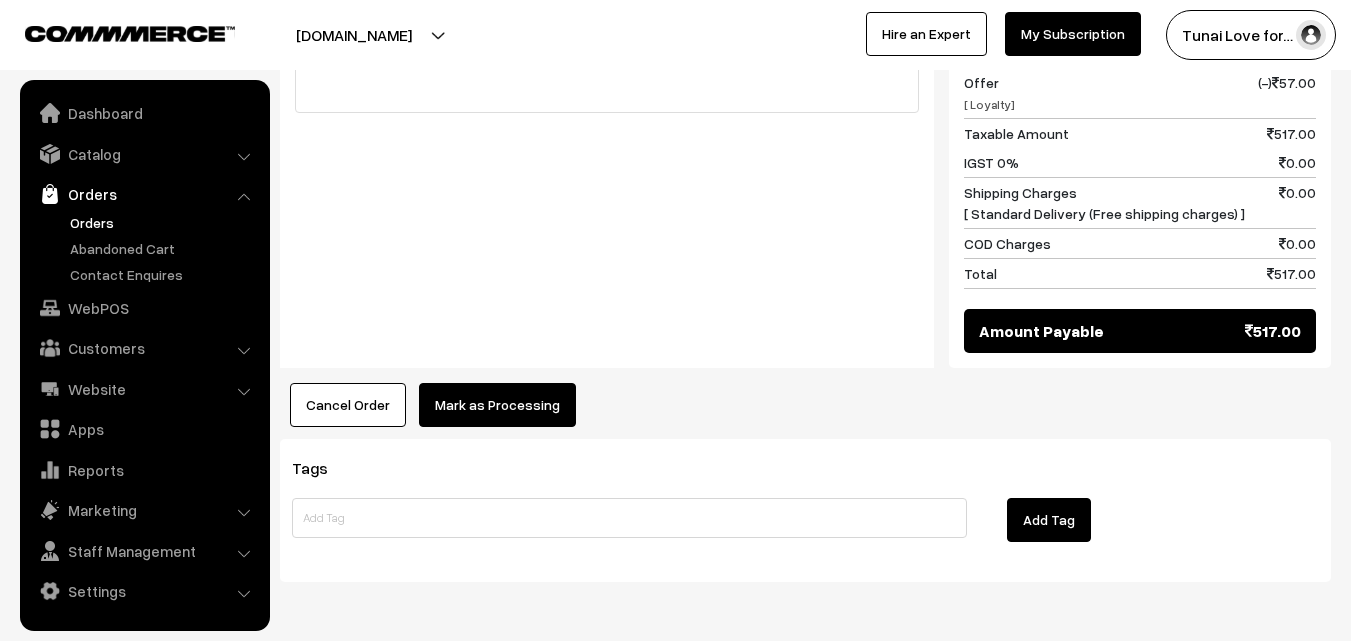 scroll, scrollTop: 1028, scrollLeft: 0, axis: vertical 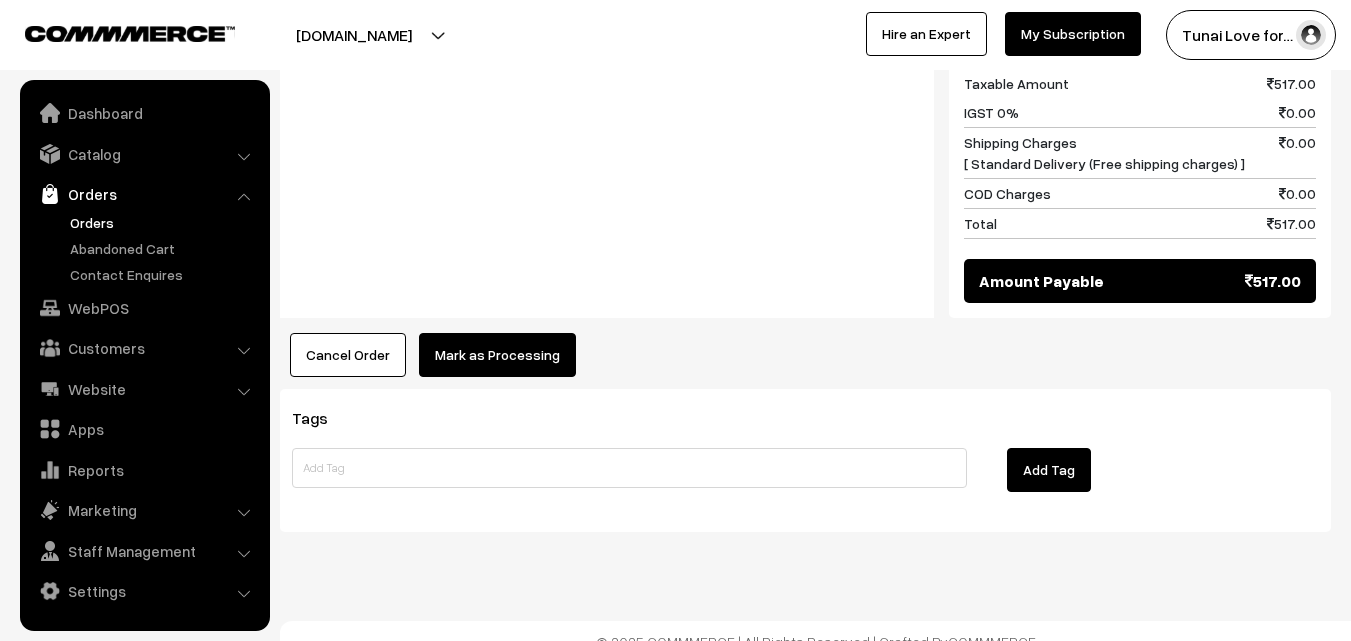 click on "Mark as Processing" at bounding box center (497, 355) 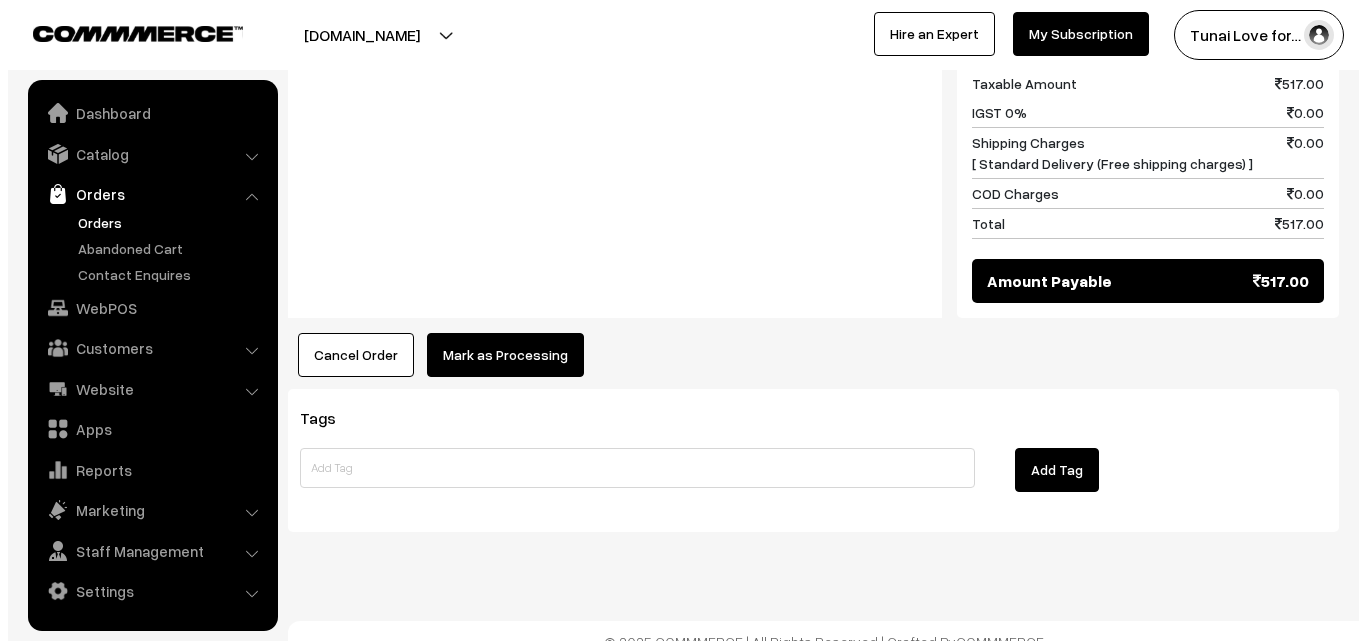 scroll, scrollTop: 1009, scrollLeft: 0, axis: vertical 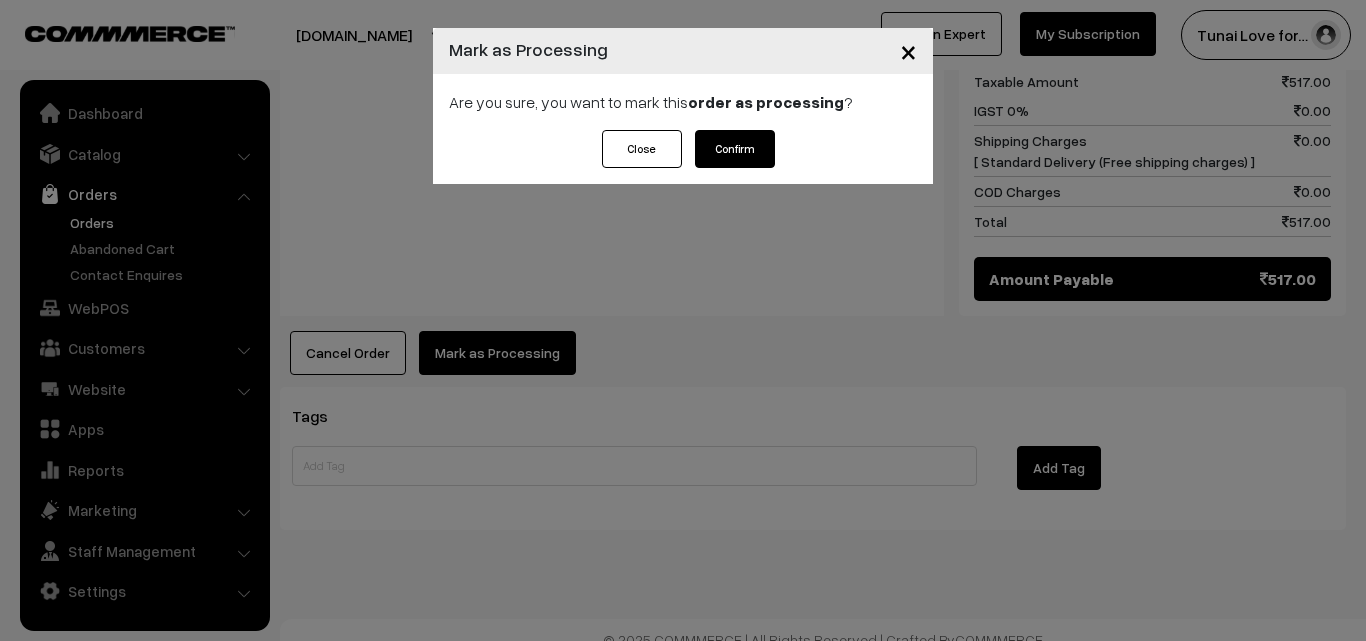 click on "Confirm" at bounding box center [735, 149] 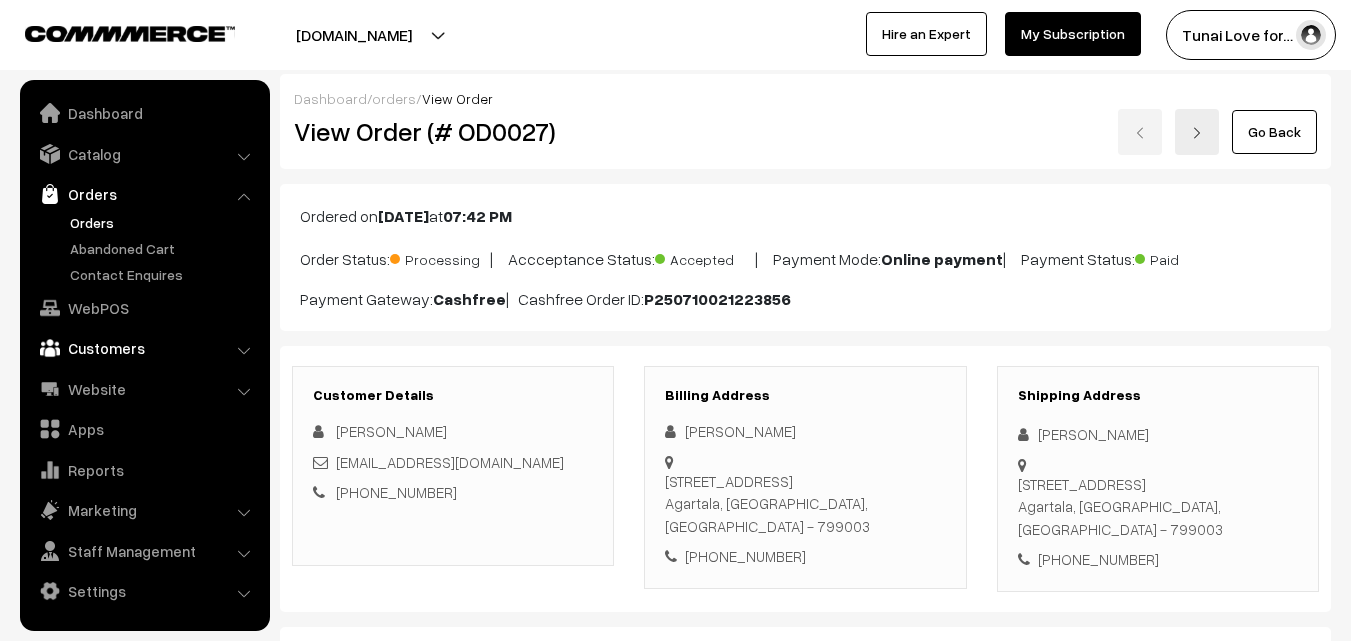 scroll, scrollTop: 0, scrollLeft: 0, axis: both 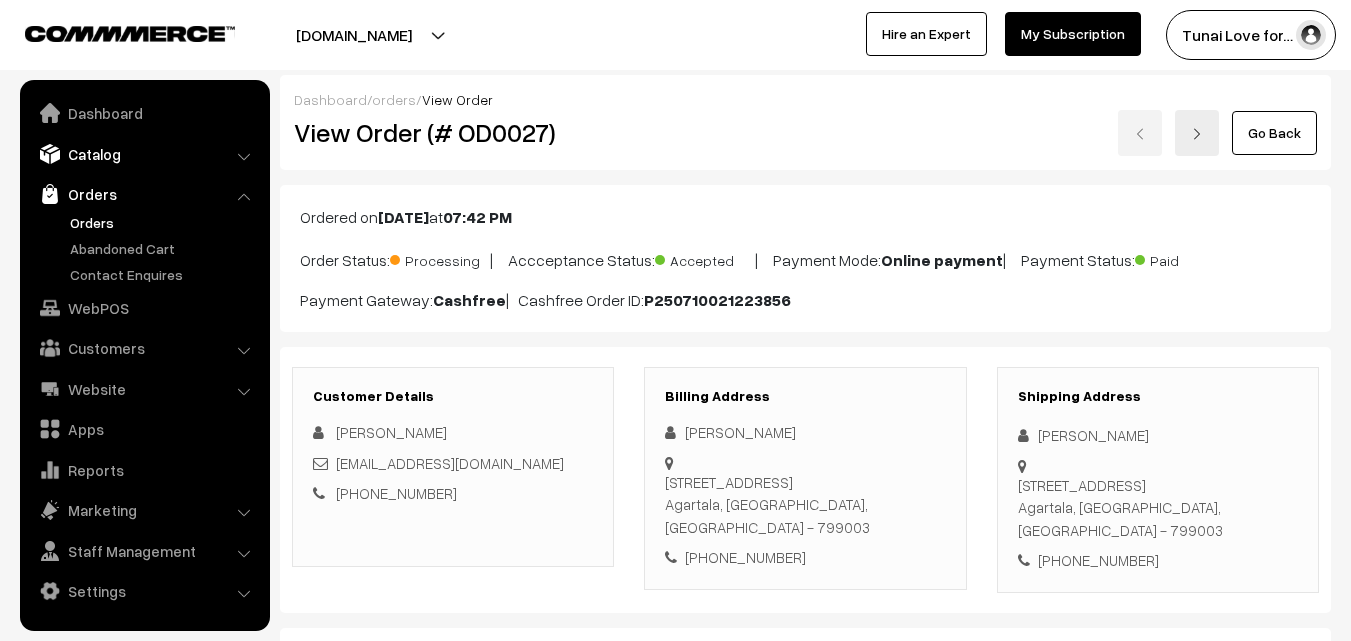 click on "Catalog" at bounding box center (144, 154) 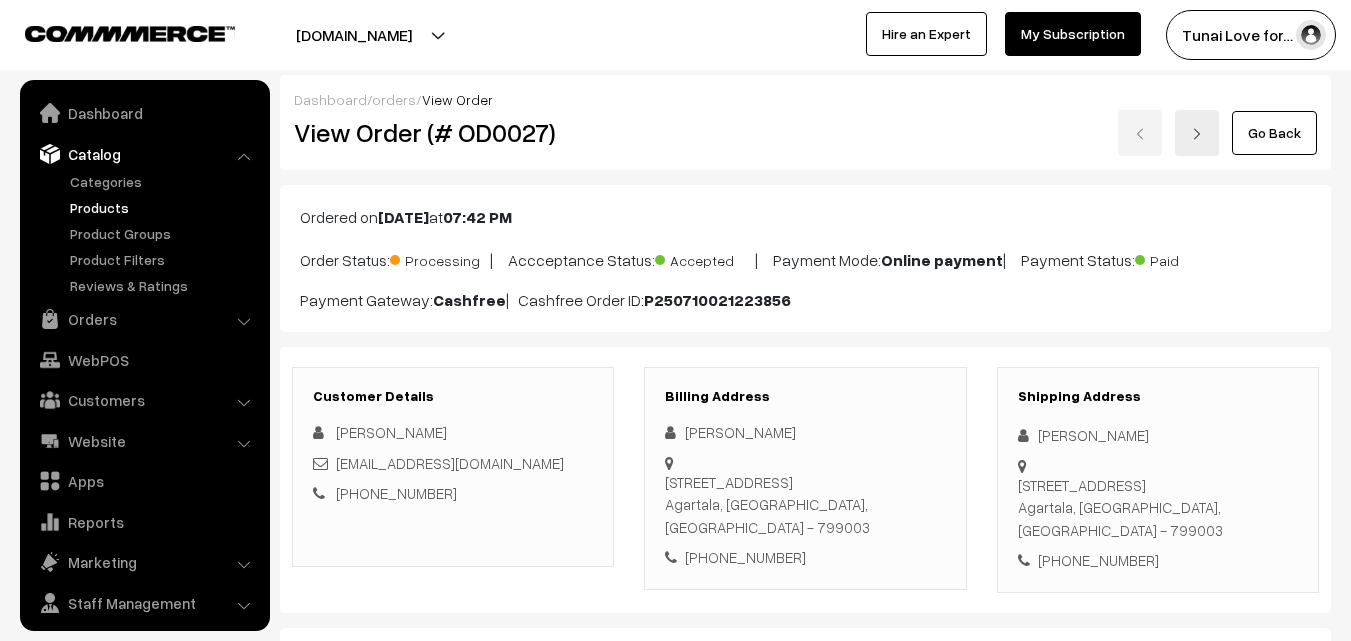 click on "Products" at bounding box center (164, 207) 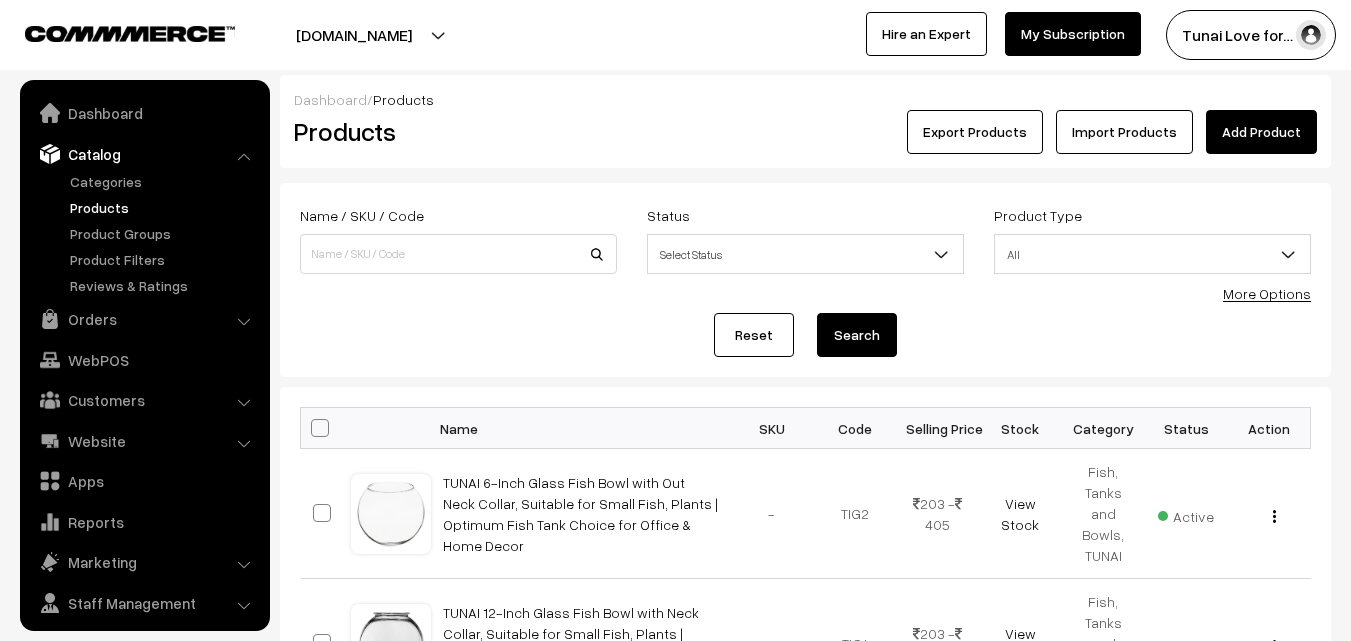 scroll, scrollTop: 0, scrollLeft: 0, axis: both 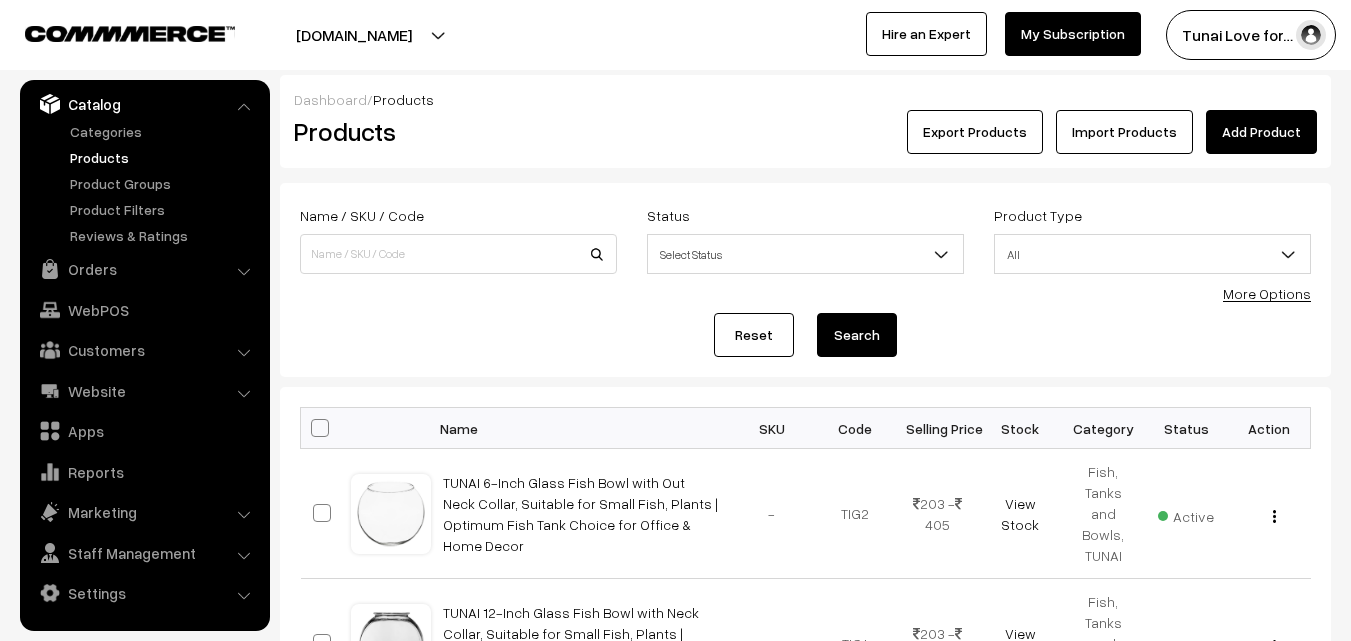 click on "More Options" at bounding box center (1267, 293) 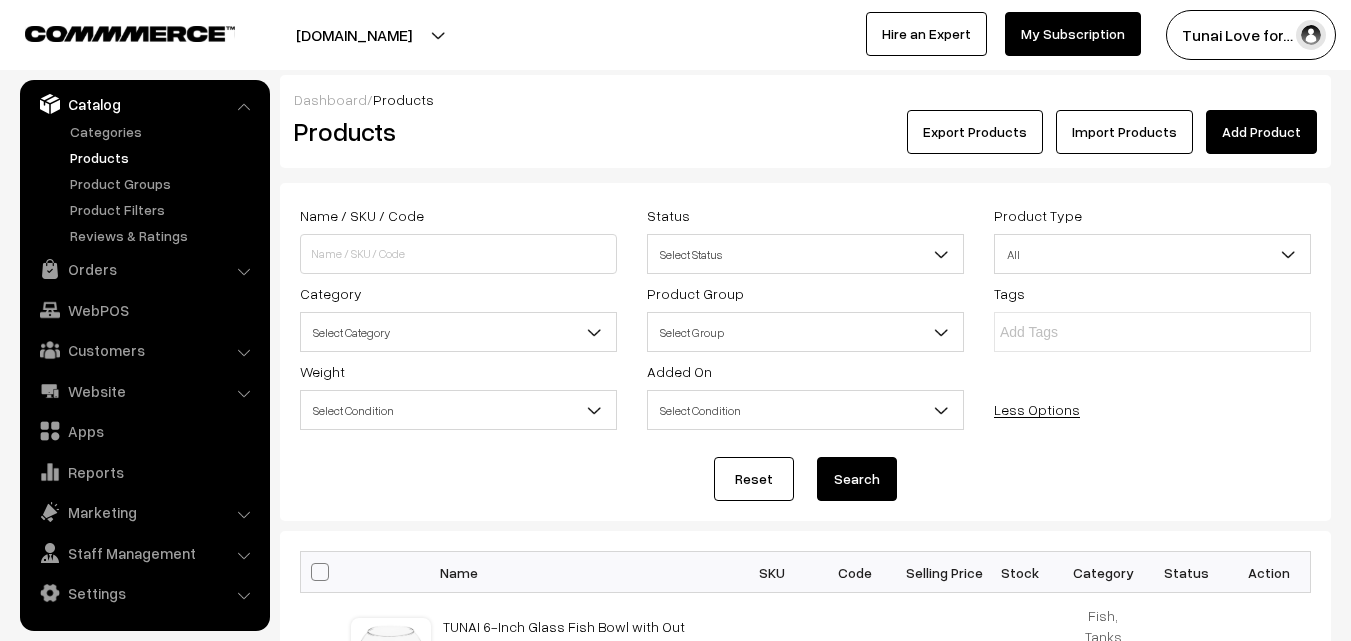 click at bounding box center [594, 332] 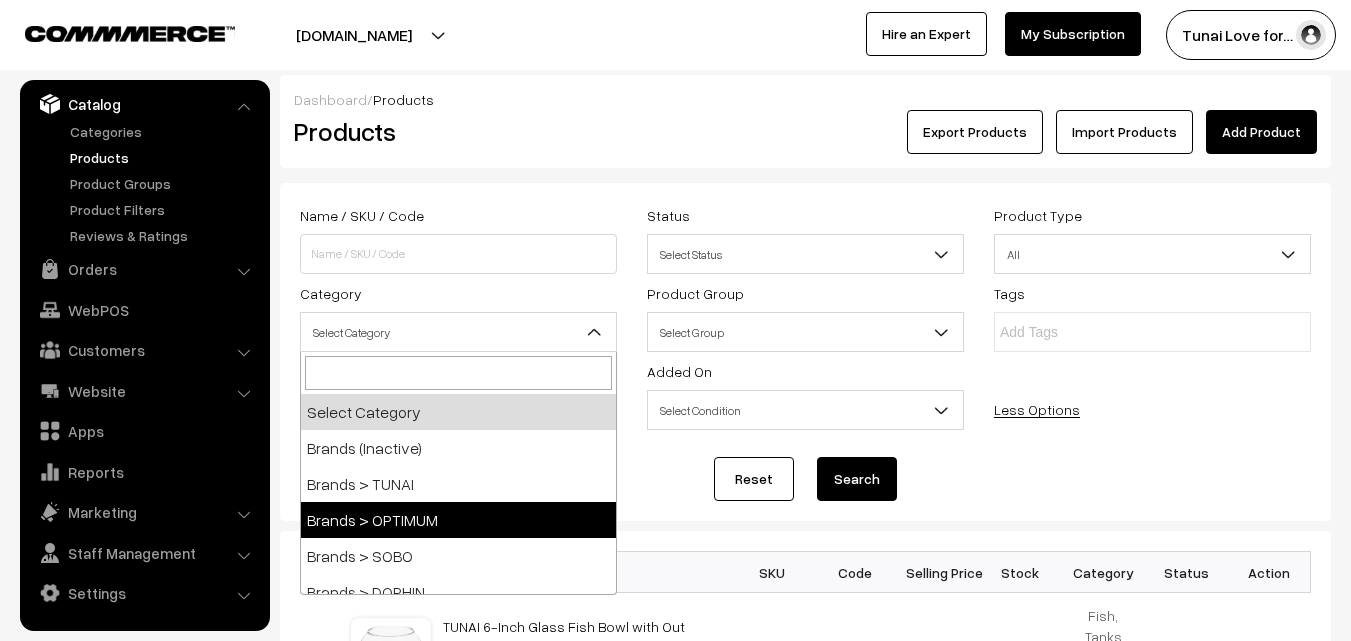select on "36" 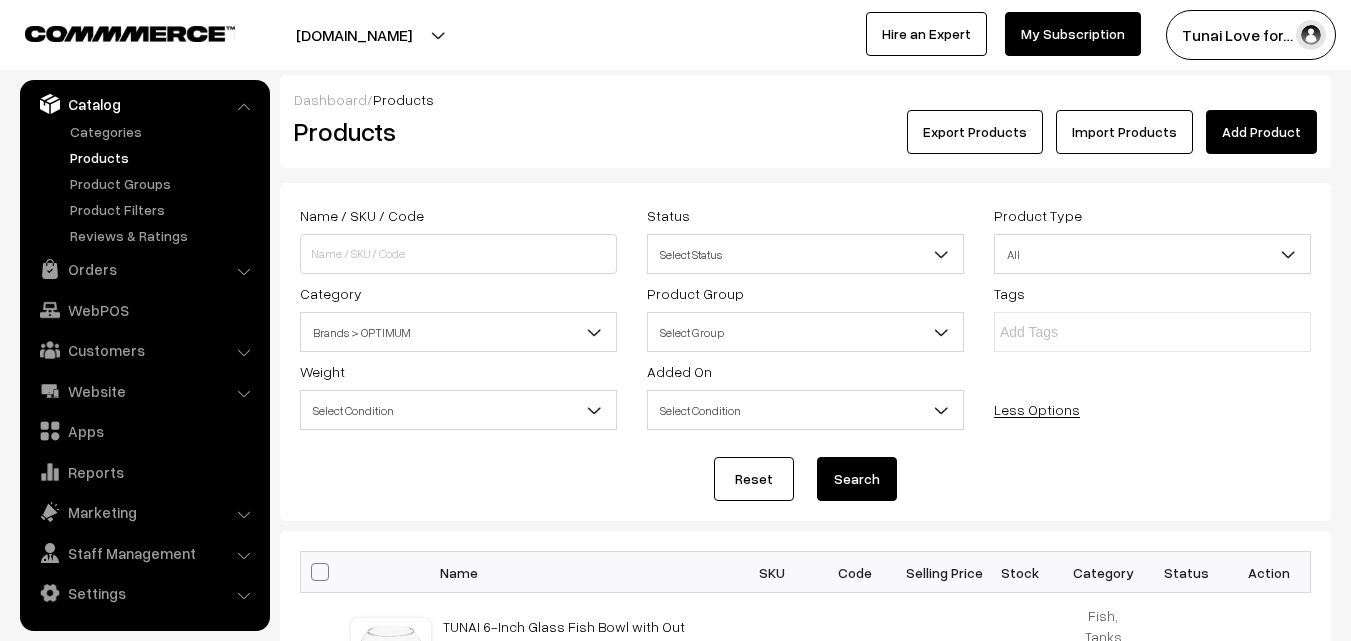 click on "Search" at bounding box center [857, 479] 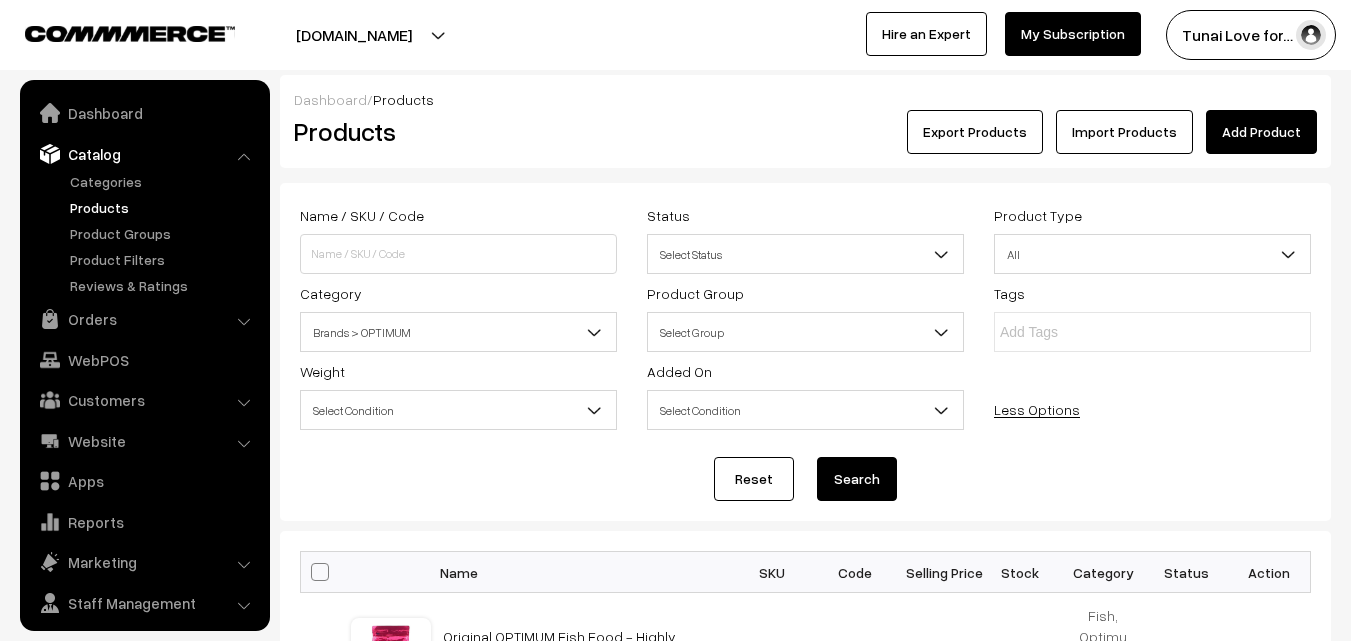 scroll, scrollTop: 800, scrollLeft: 0, axis: vertical 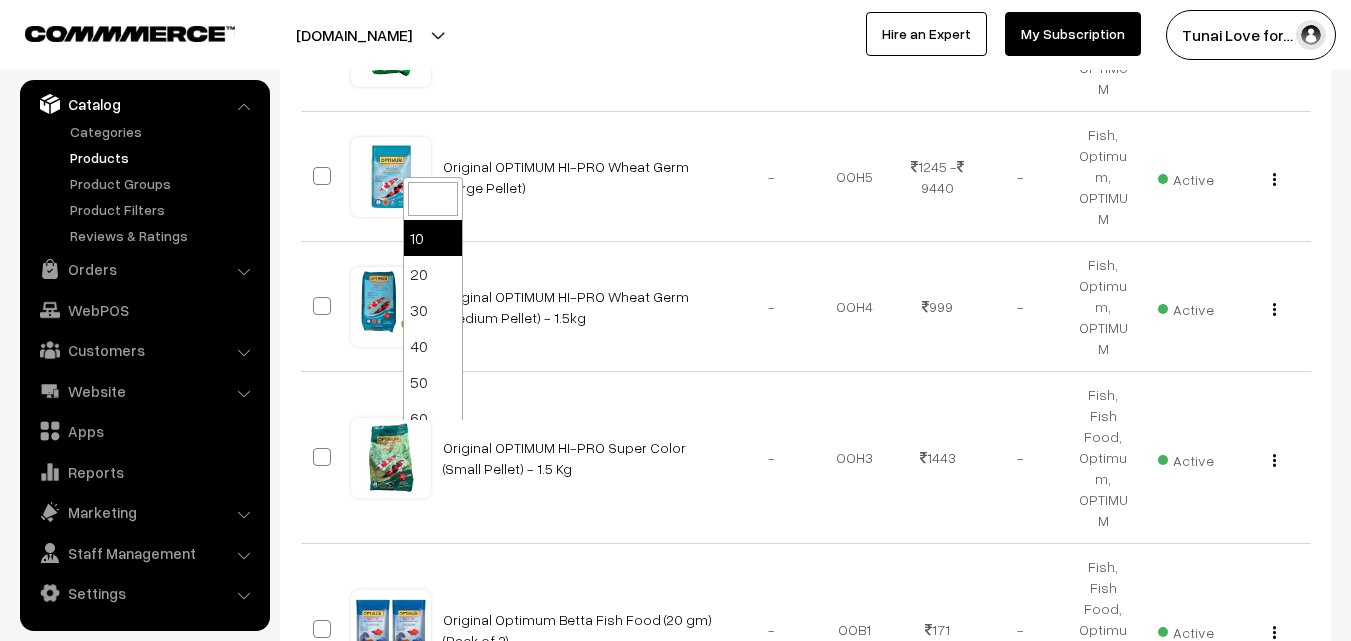 click at bounding box center [462, 767] 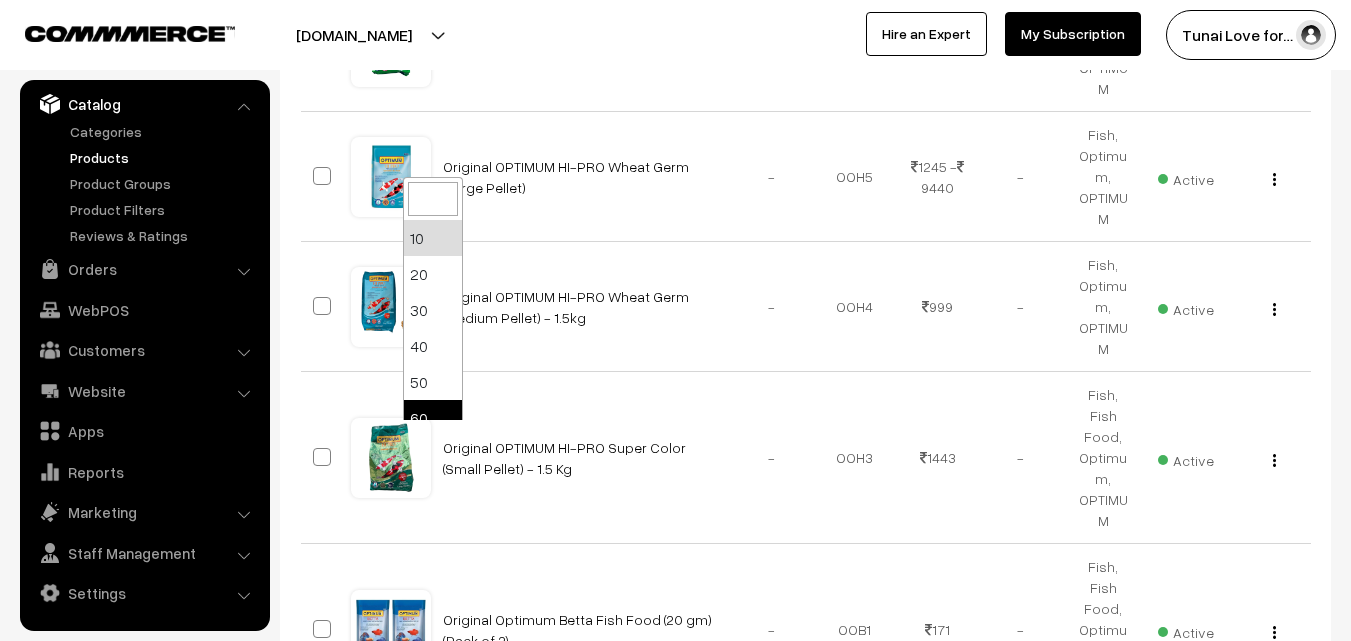 select on "60" 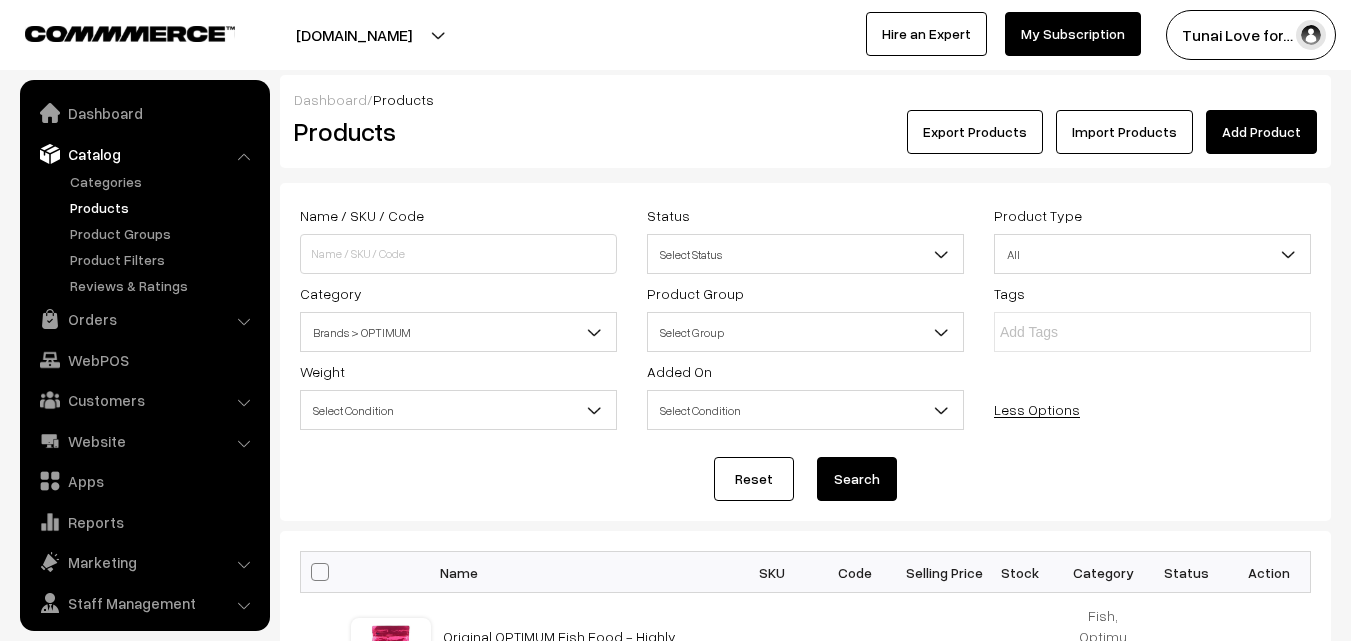 scroll, scrollTop: 0, scrollLeft: 0, axis: both 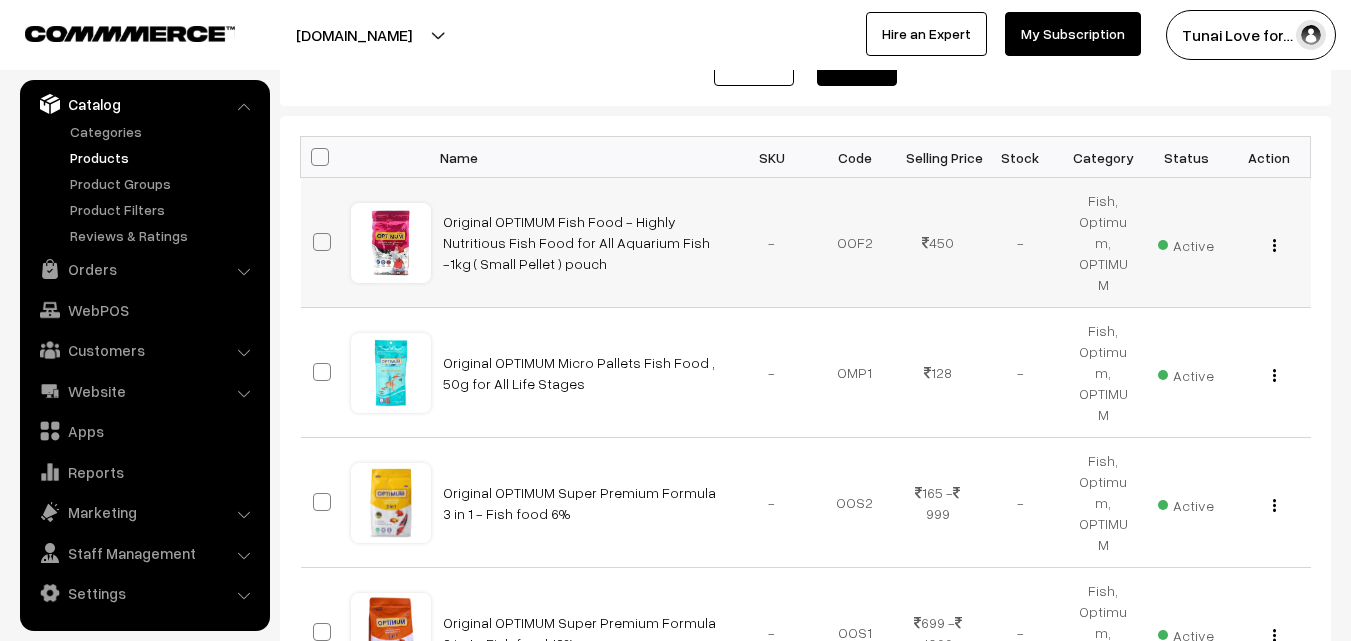 click at bounding box center (1274, 245) 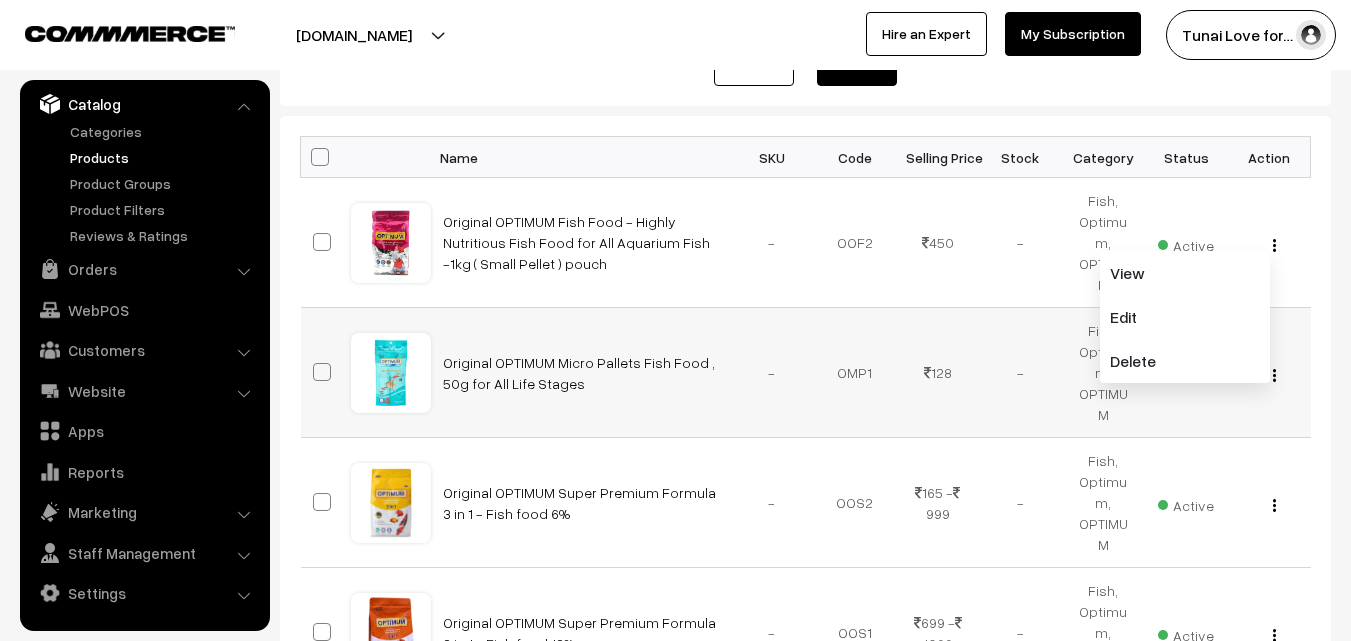click at bounding box center [1274, 375] 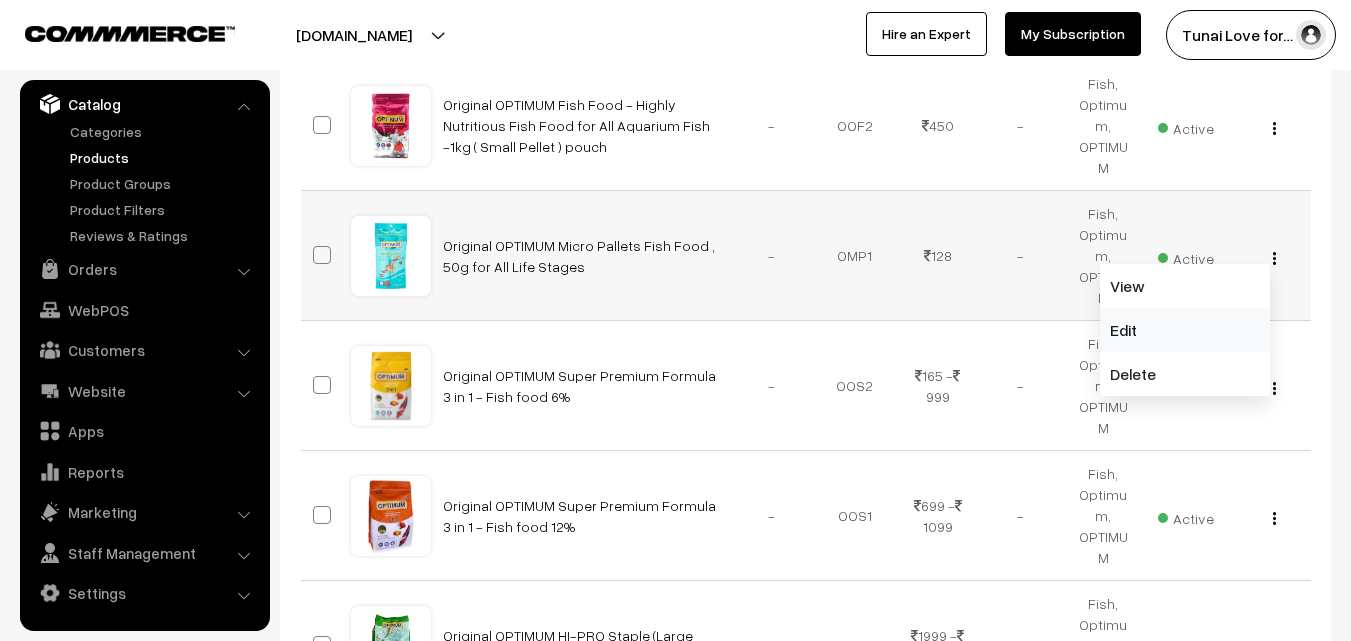 scroll, scrollTop: 615, scrollLeft: 0, axis: vertical 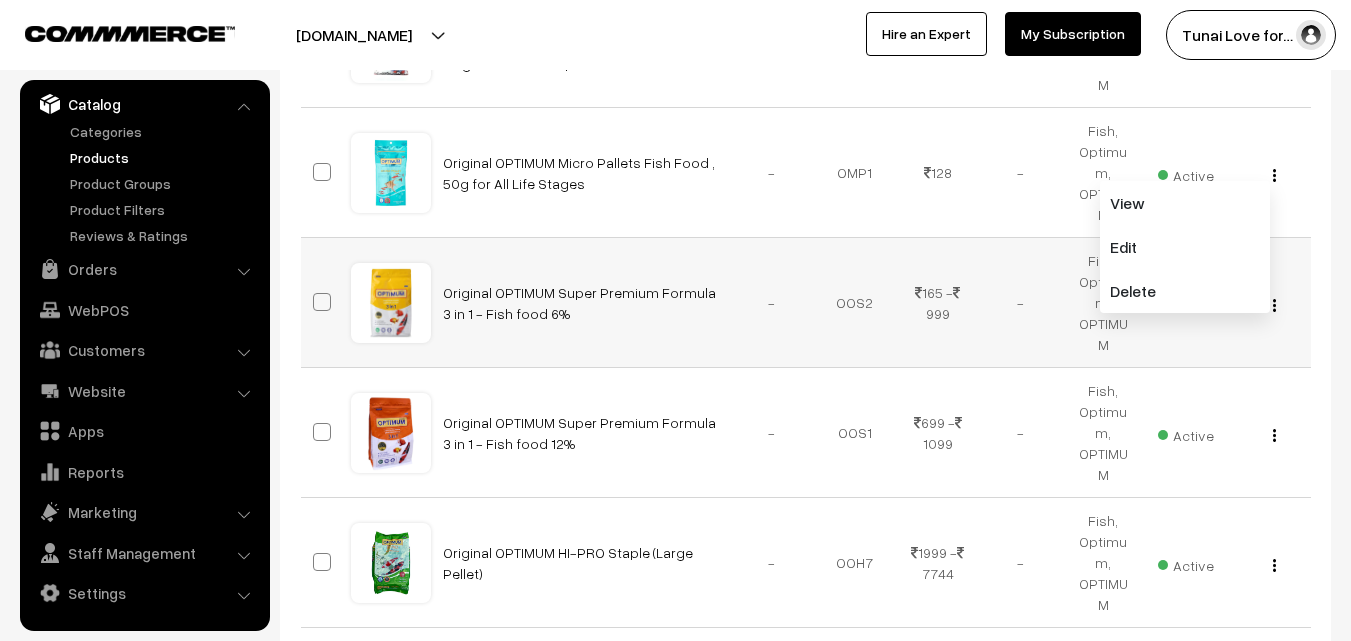 click at bounding box center (1274, 305) 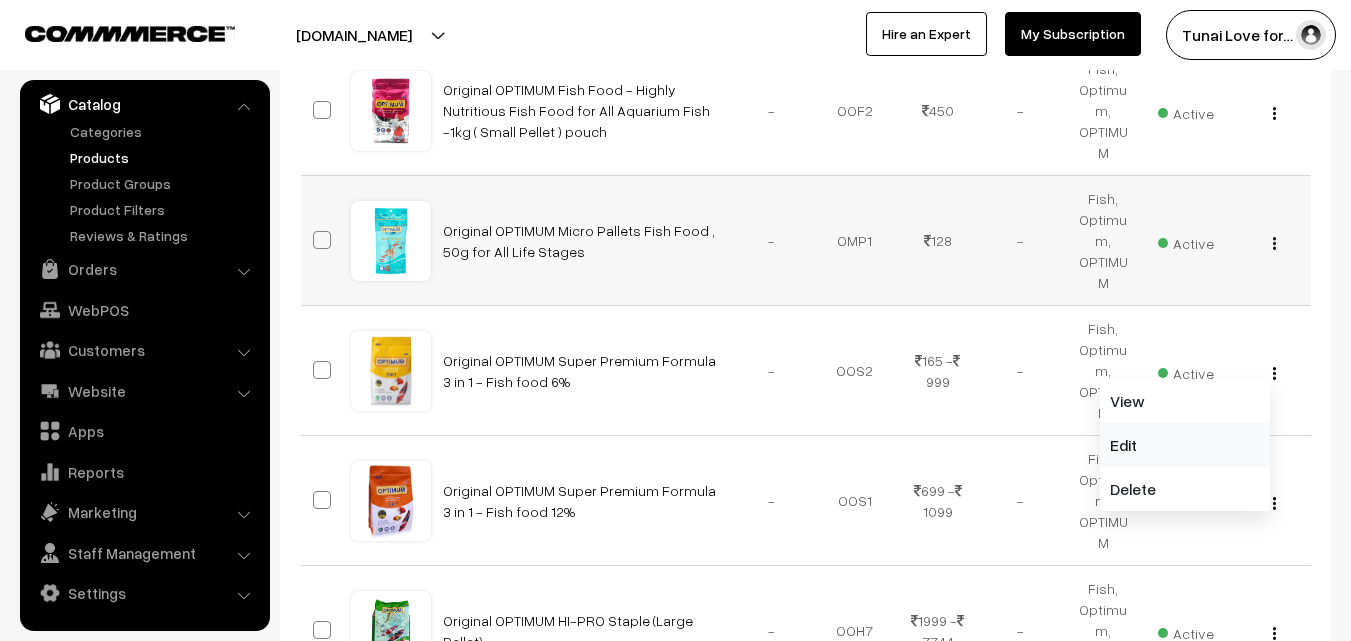 scroll, scrollTop: 515, scrollLeft: 0, axis: vertical 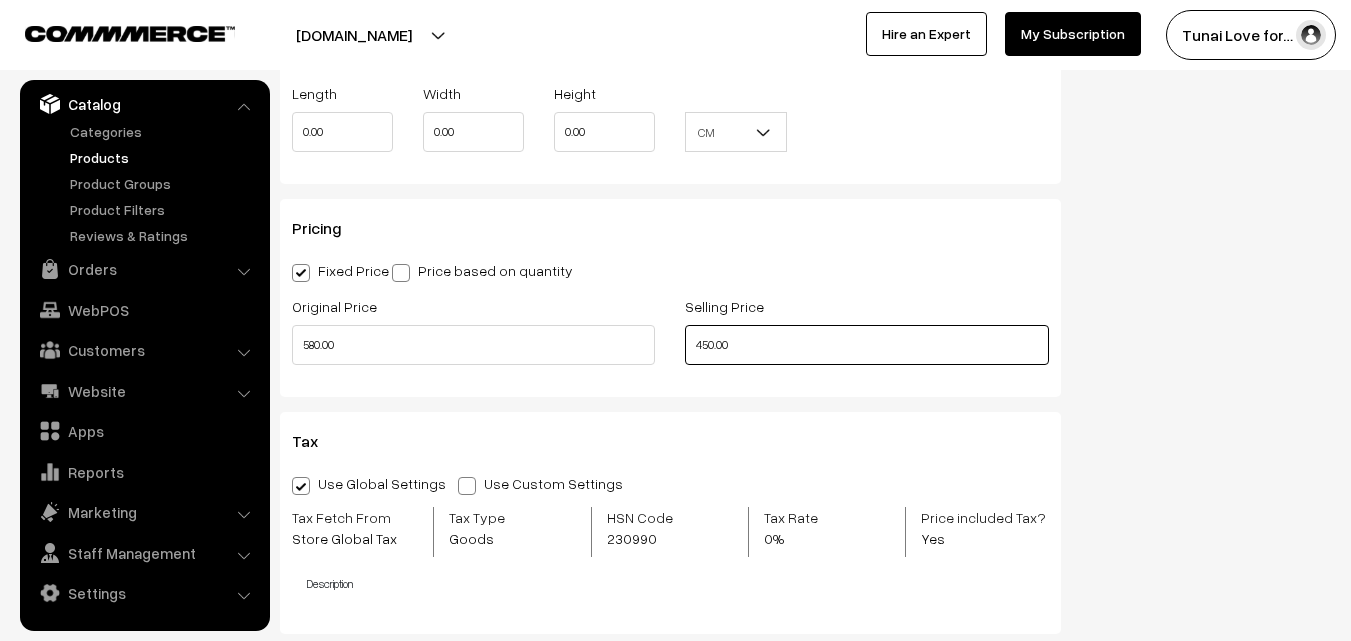 drag, startPoint x: 740, startPoint y: 340, endPoint x: 674, endPoint y: 340, distance: 66 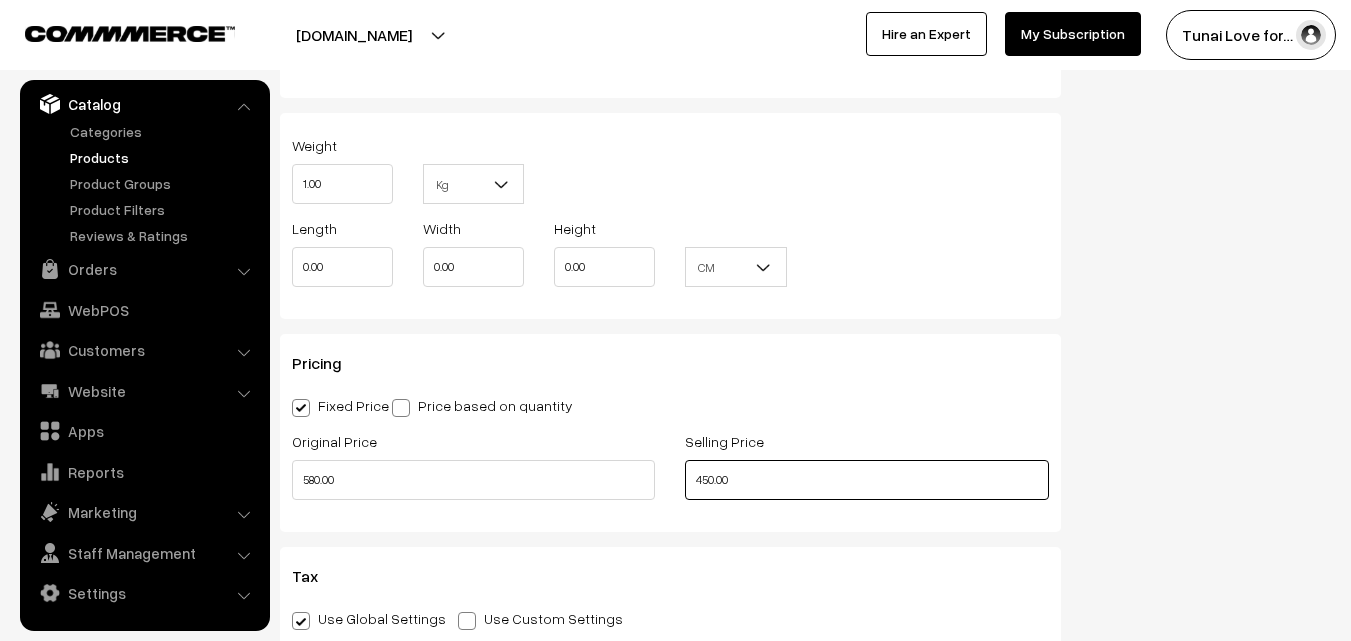 scroll, scrollTop: 1700, scrollLeft: 0, axis: vertical 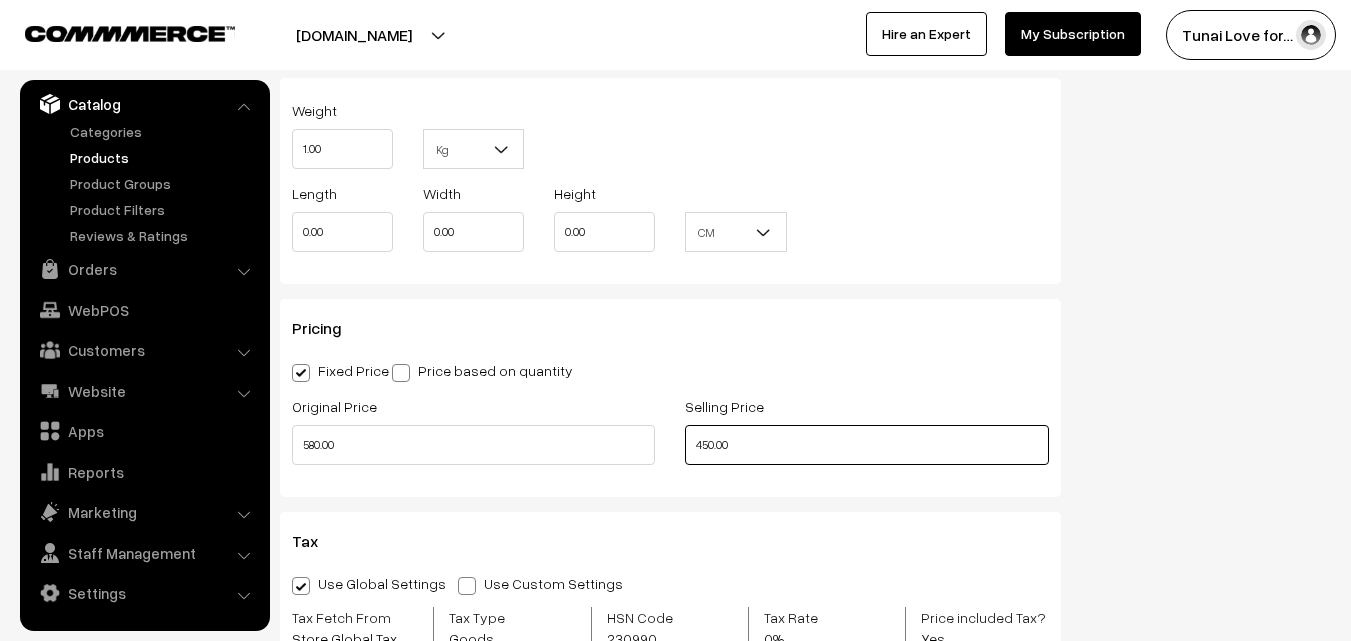 drag, startPoint x: 752, startPoint y: 438, endPoint x: 670, endPoint y: 438, distance: 82 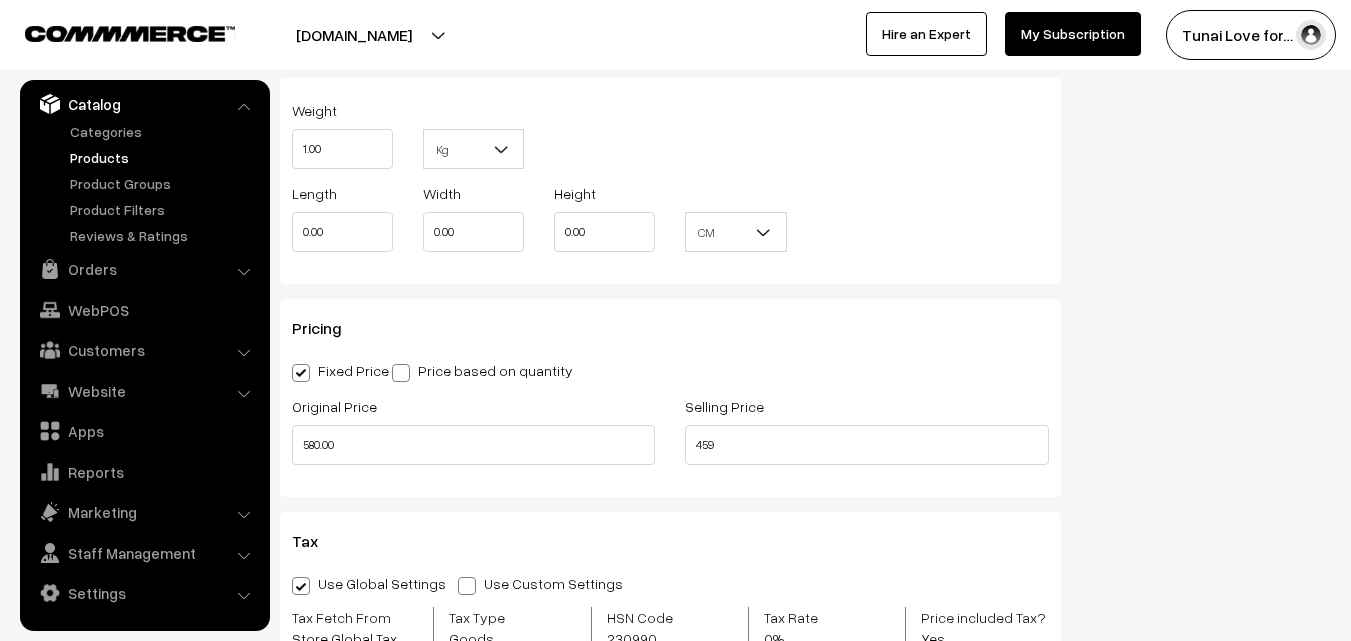 type on "459.00" 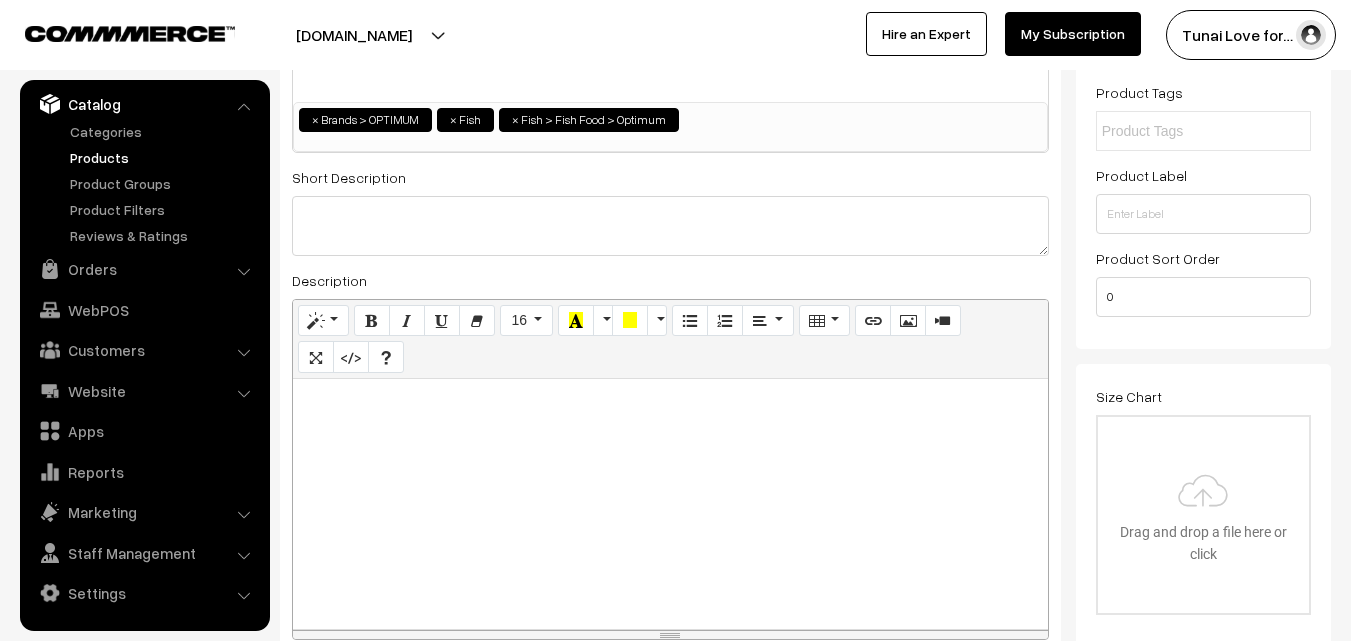 scroll, scrollTop: 0, scrollLeft: 0, axis: both 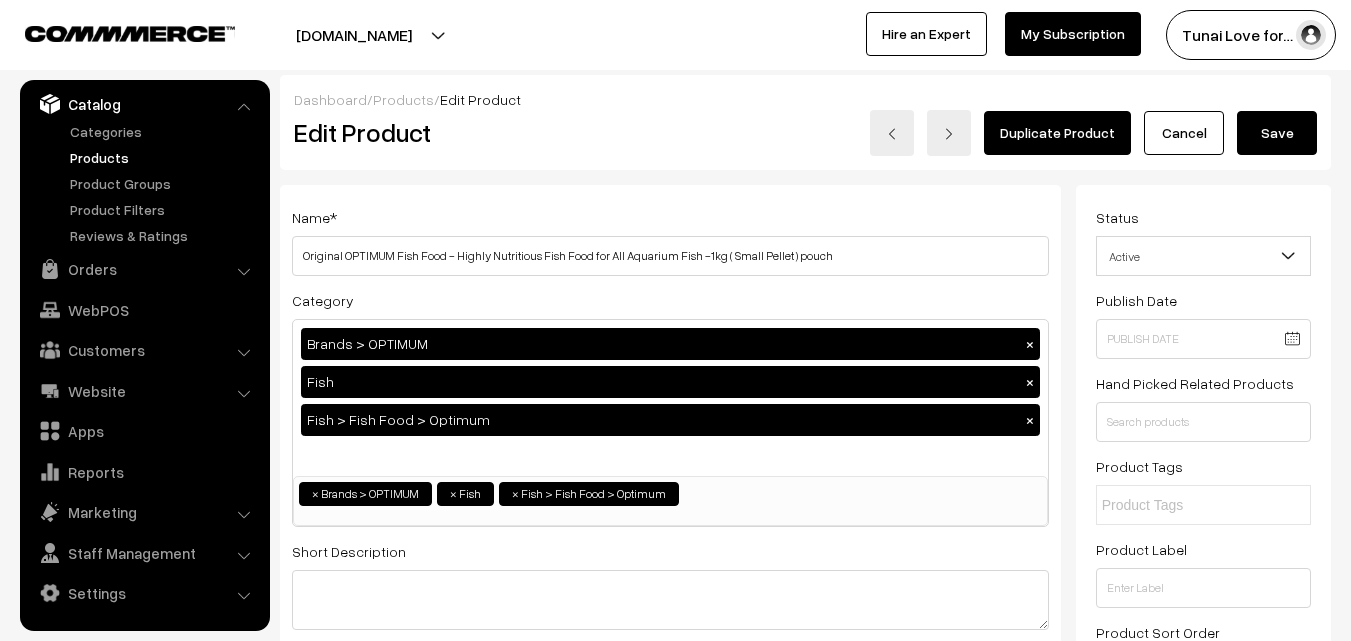 click on "Save" at bounding box center [1277, 133] 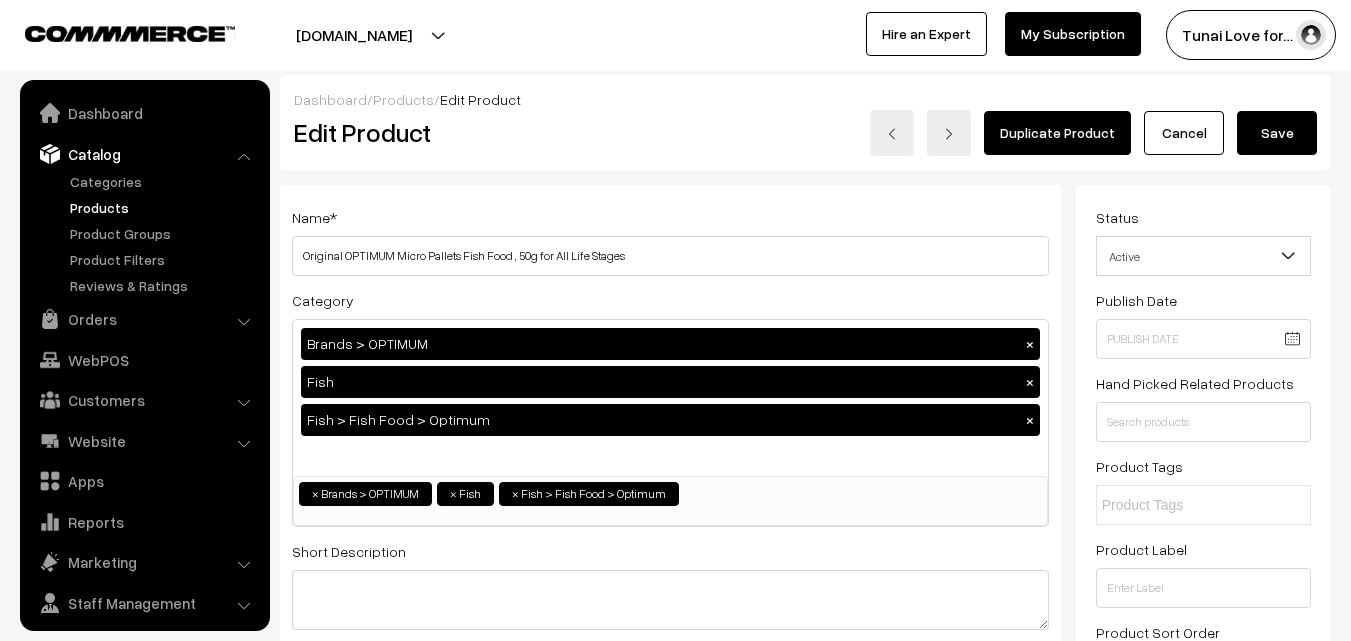 scroll, scrollTop: 0, scrollLeft: 0, axis: both 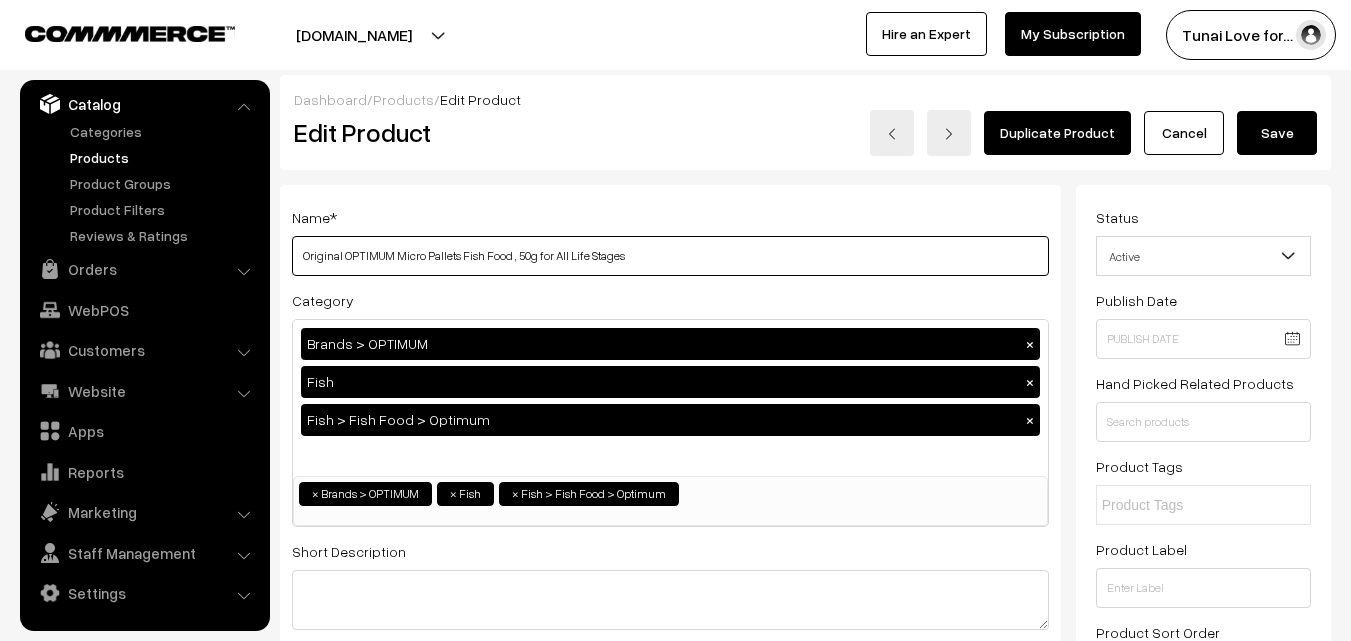 drag, startPoint x: 304, startPoint y: 254, endPoint x: 531, endPoint y: 253, distance: 227.0022 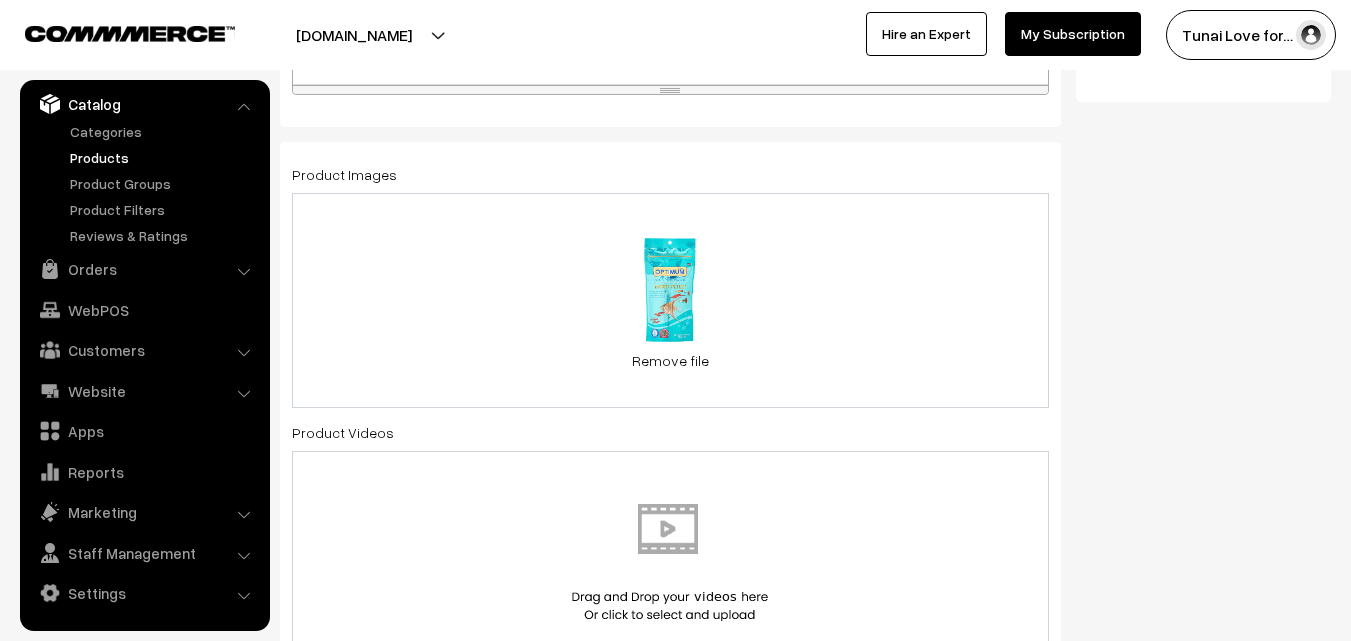scroll, scrollTop: 1000, scrollLeft: 0, axis: vertical 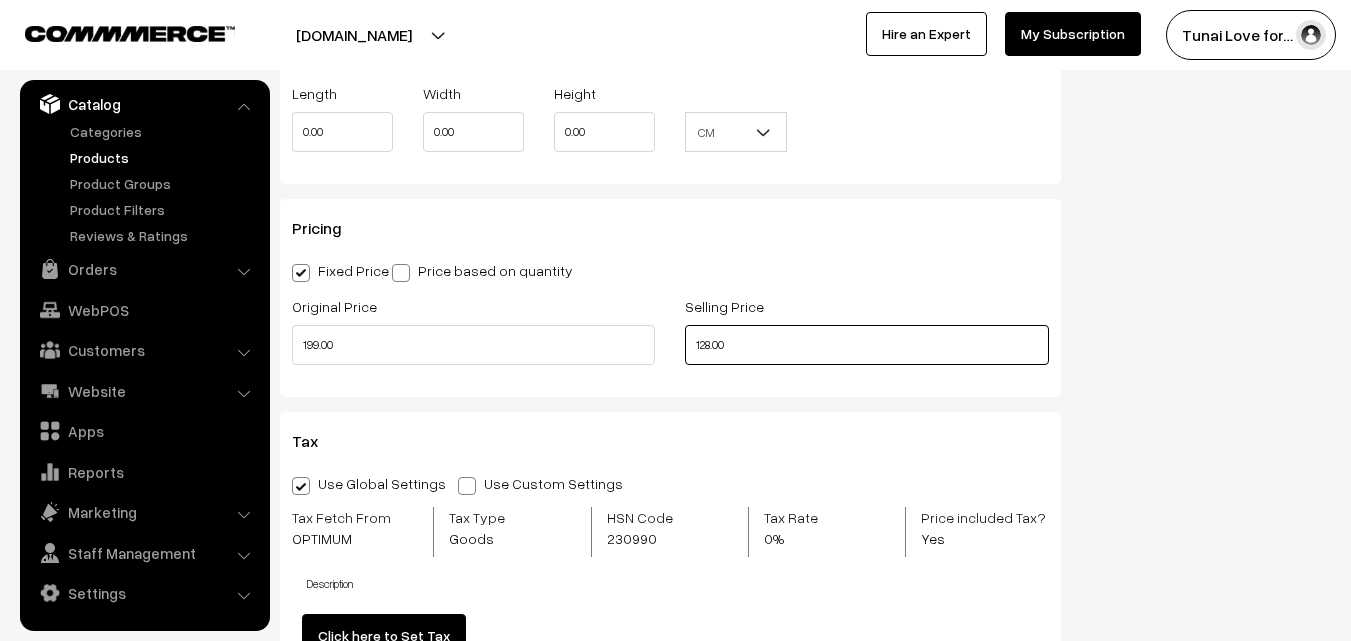 drag, startPoint x: 707, startPoint y: 343, endPoint x: 787, endPoint y: 347, distance: 80.09994 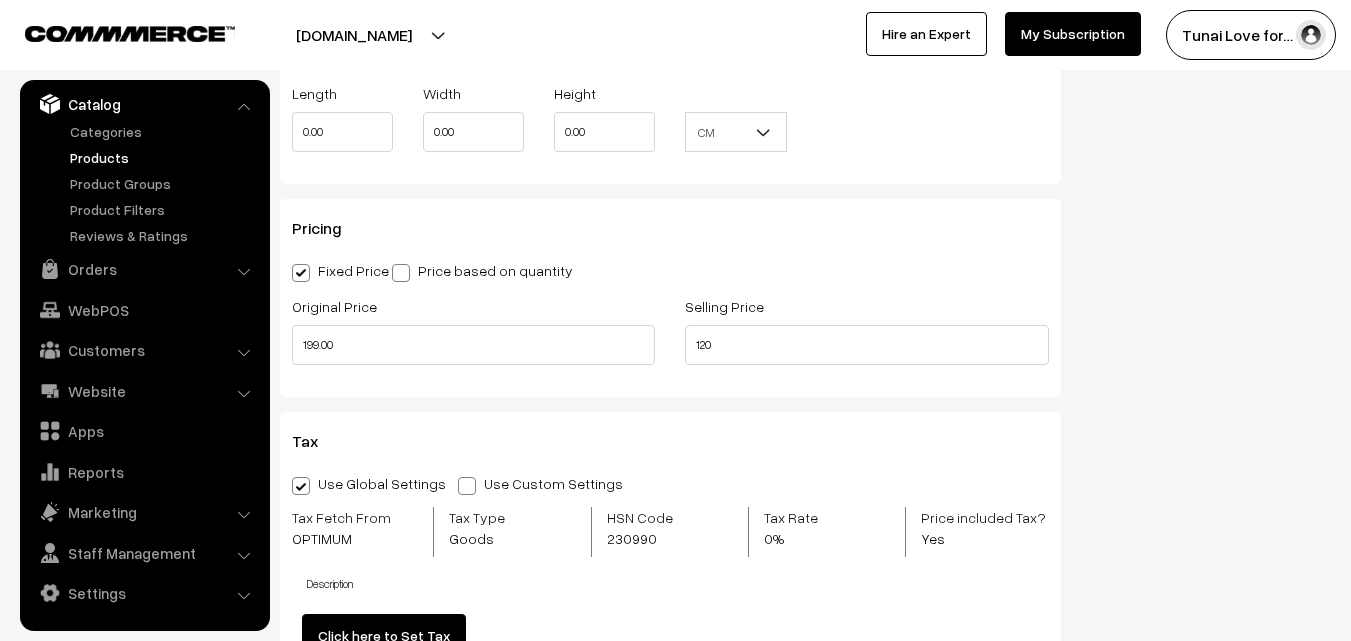 type on "120.00" 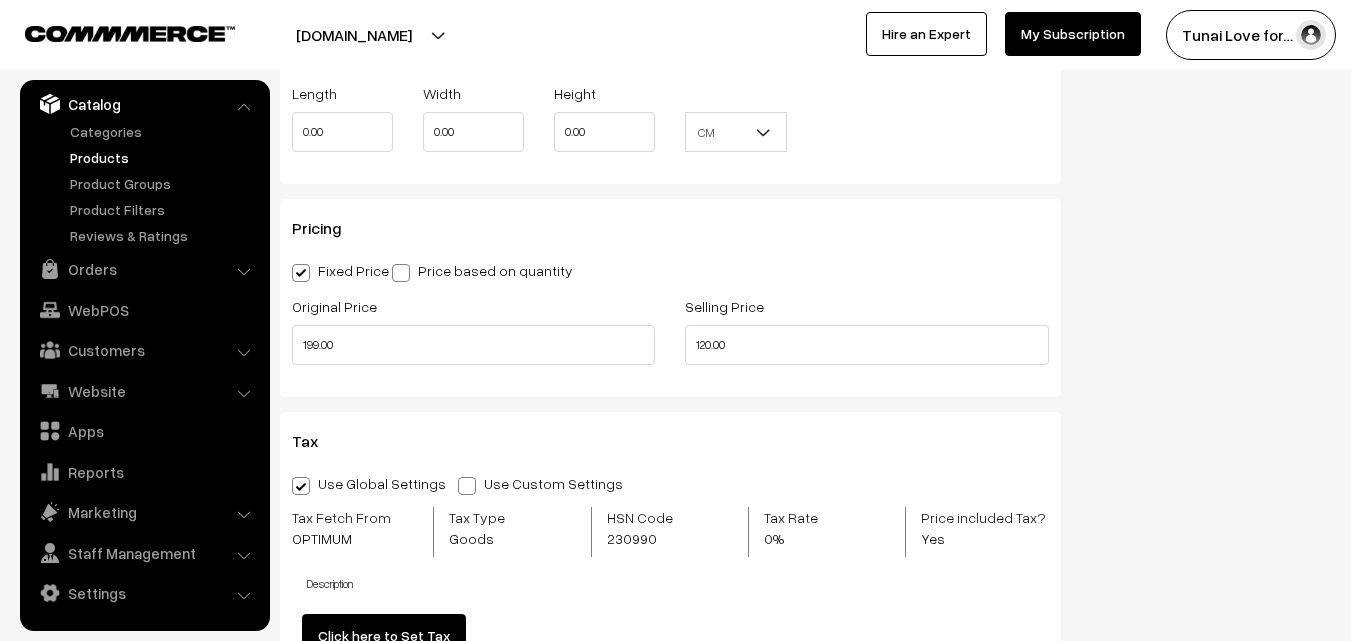 click on "Pricing
Fixed Price
Price based on quantity
Original Price
199.00
Selling Price
120.00
Qty From
Qty To
Selling Price" at bounding box center [670, 298] 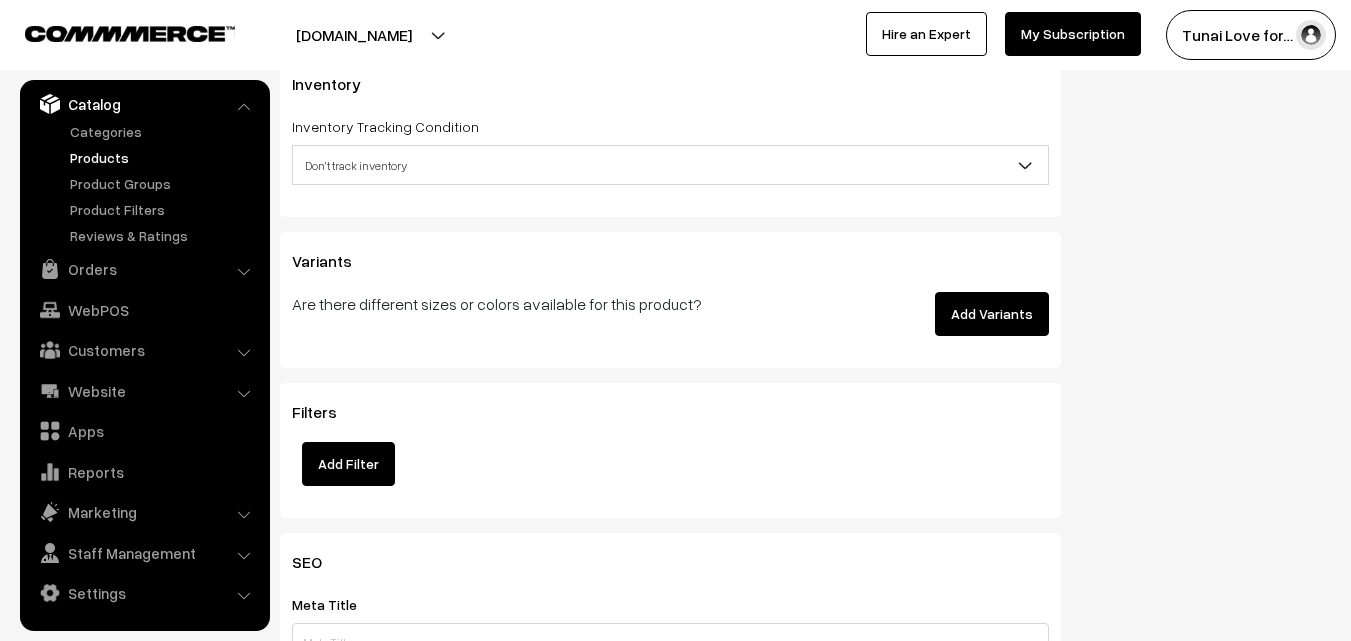 scroll, scrollTop: 2500, scrollLeft: 0, axis: vertical 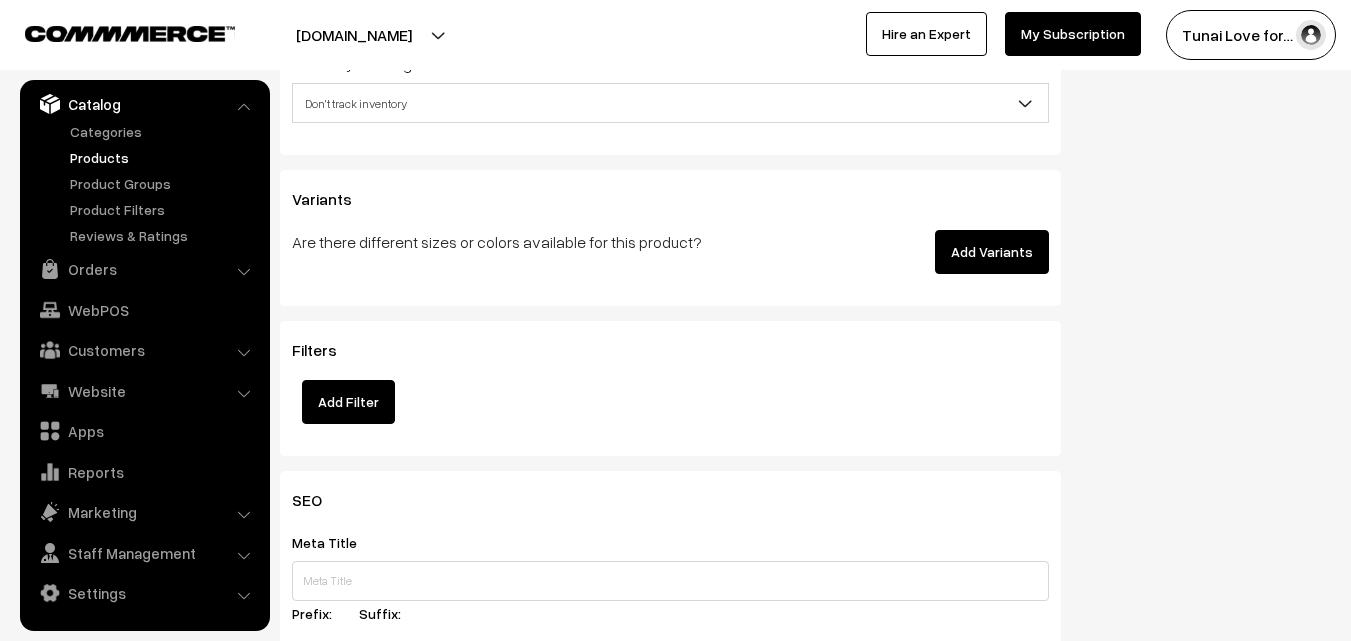click on "Add Filter" at bounding box center [348, 402] 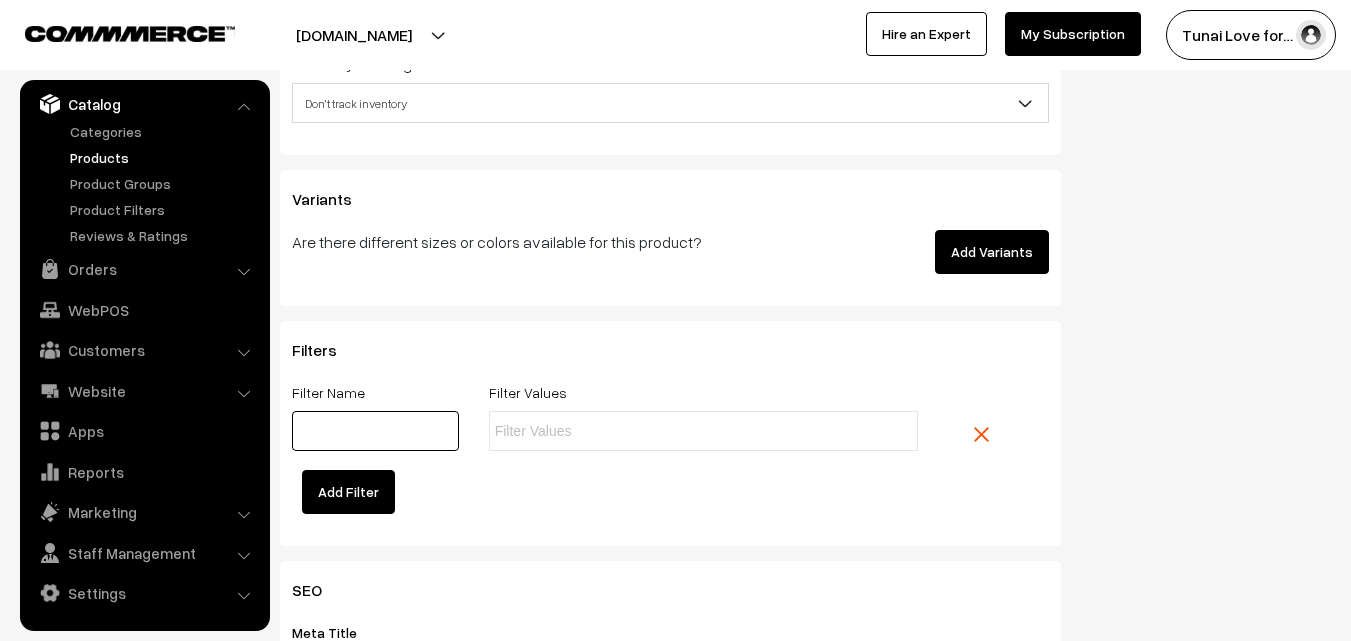 click at bounding box center (375, 431) 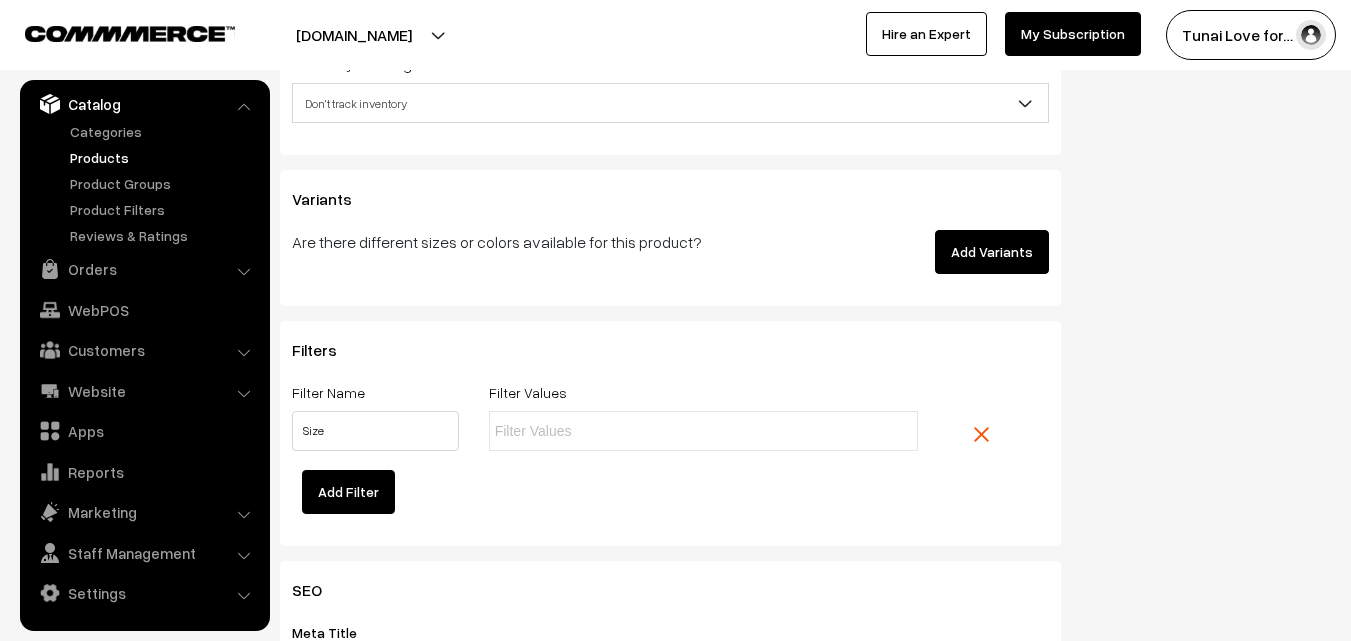 click at bounding box center [582, 431] 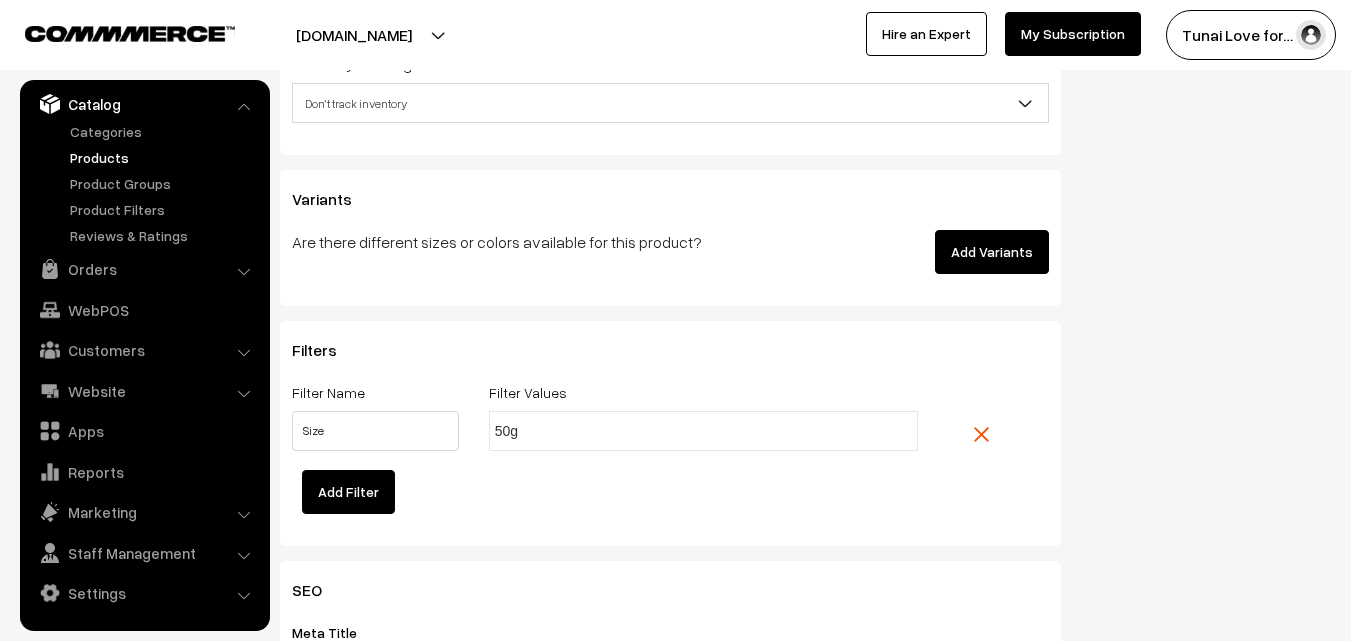 type on "50g" 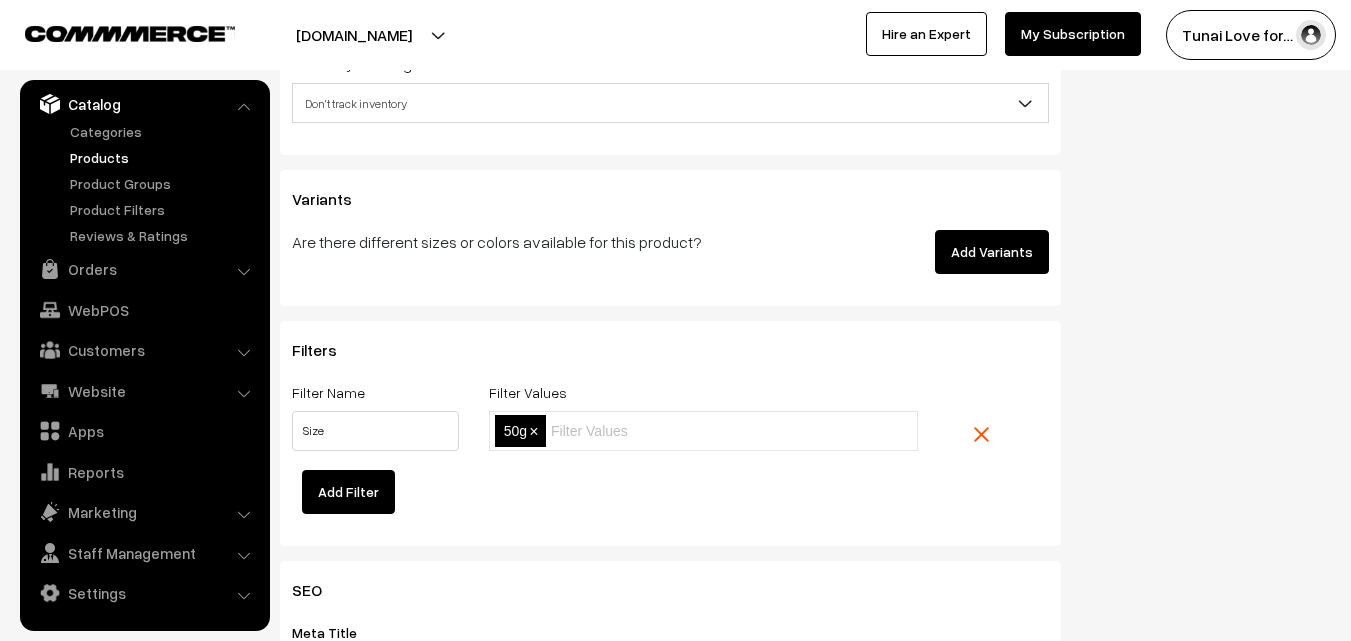 click on "Status
Active
Inactive
Active
Publish Date
Product Type
-- Select --
-- Select --
Filter Color
Hand Picked Related Products
0" at bounding box center [1211, -877] 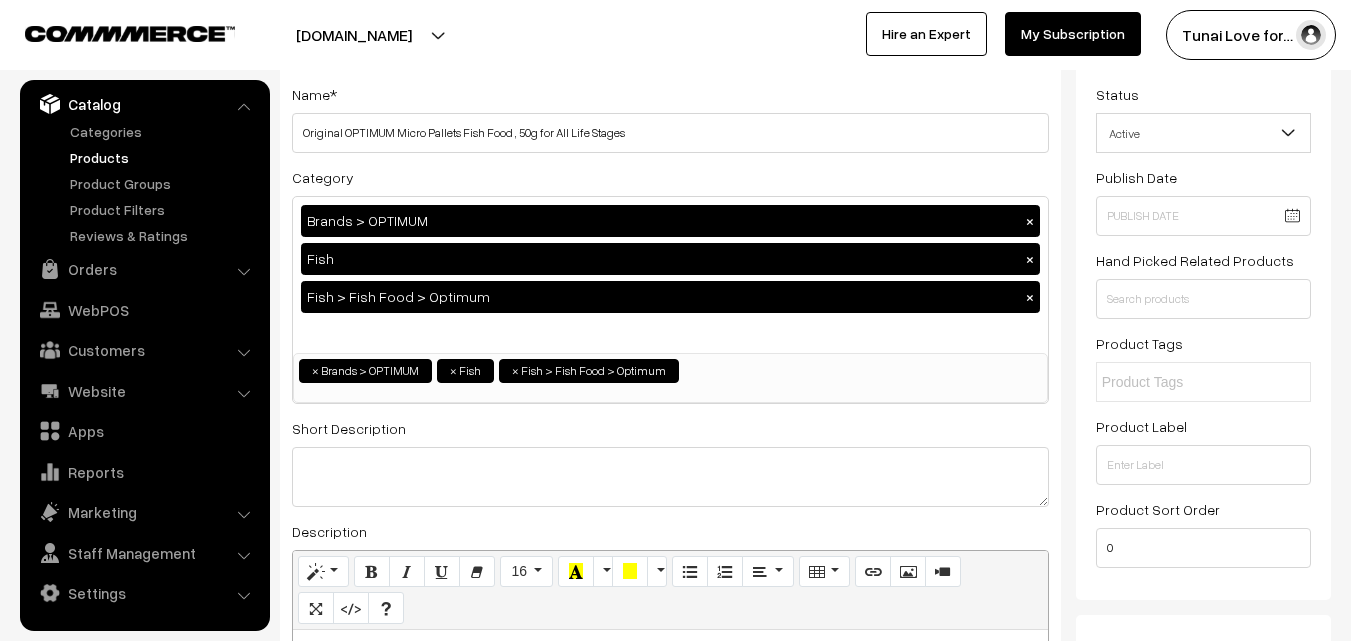 scroll, scrollTop: 0, scrollLeft: 0, axis: both 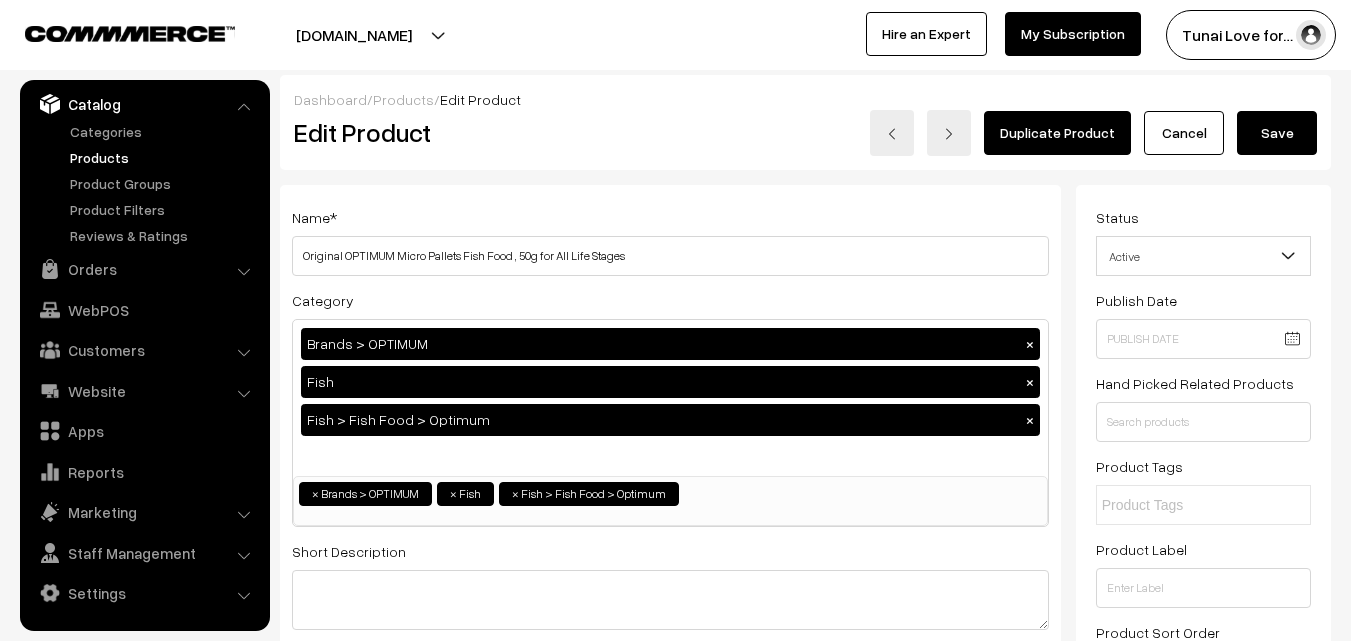 click on "Save" at bounding box center [1277, 133] 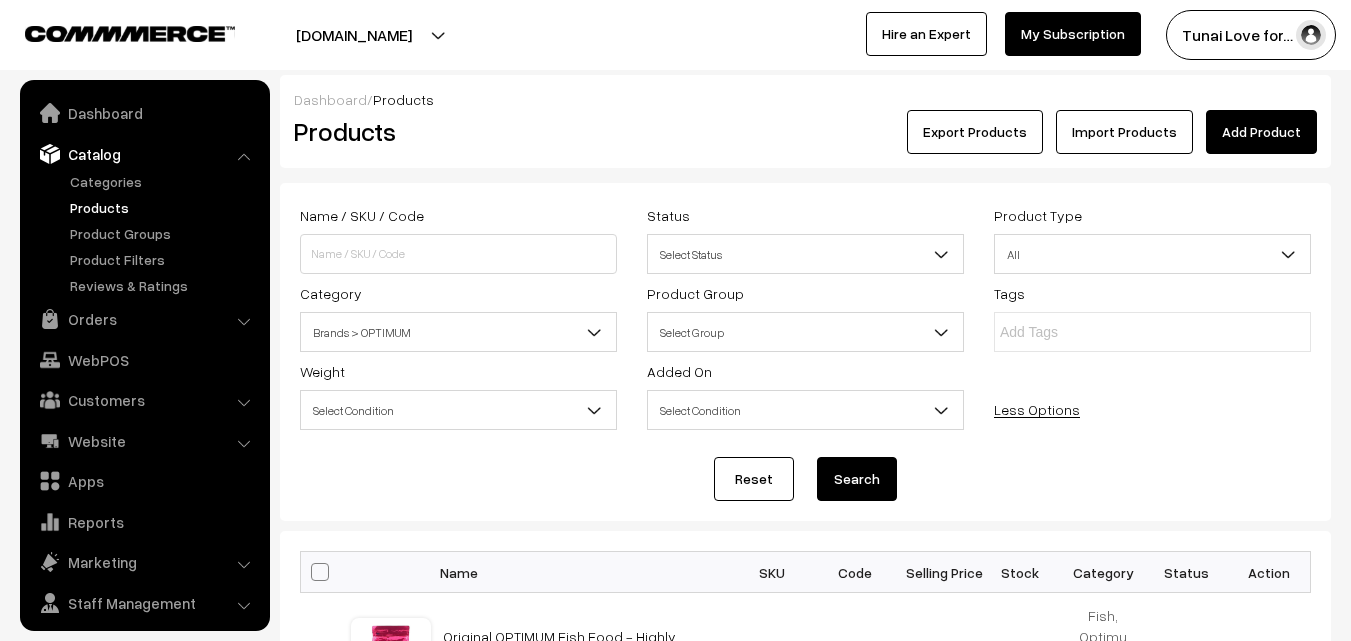 scroll, scrollTop: 0, scrollLeft: 0, axis: both 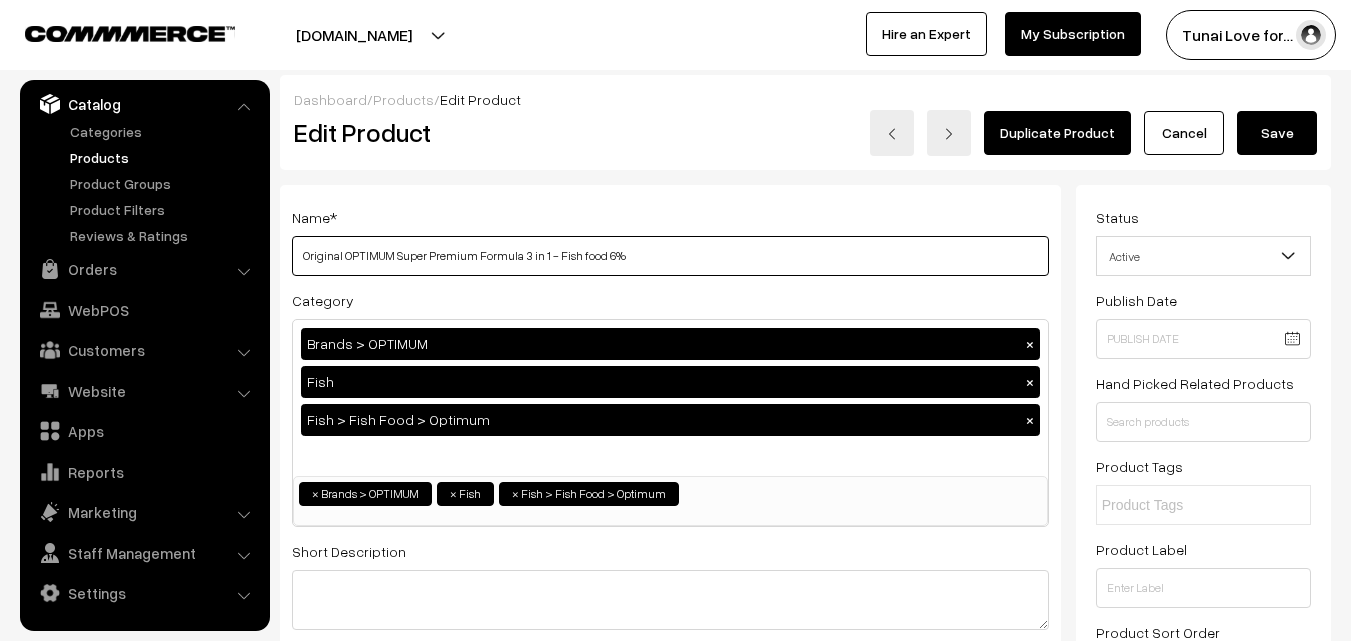 drag, startPoint x: 345, startPoint y: 253, endPoint x: 636, endPoint y: 248, distance: 291.04294 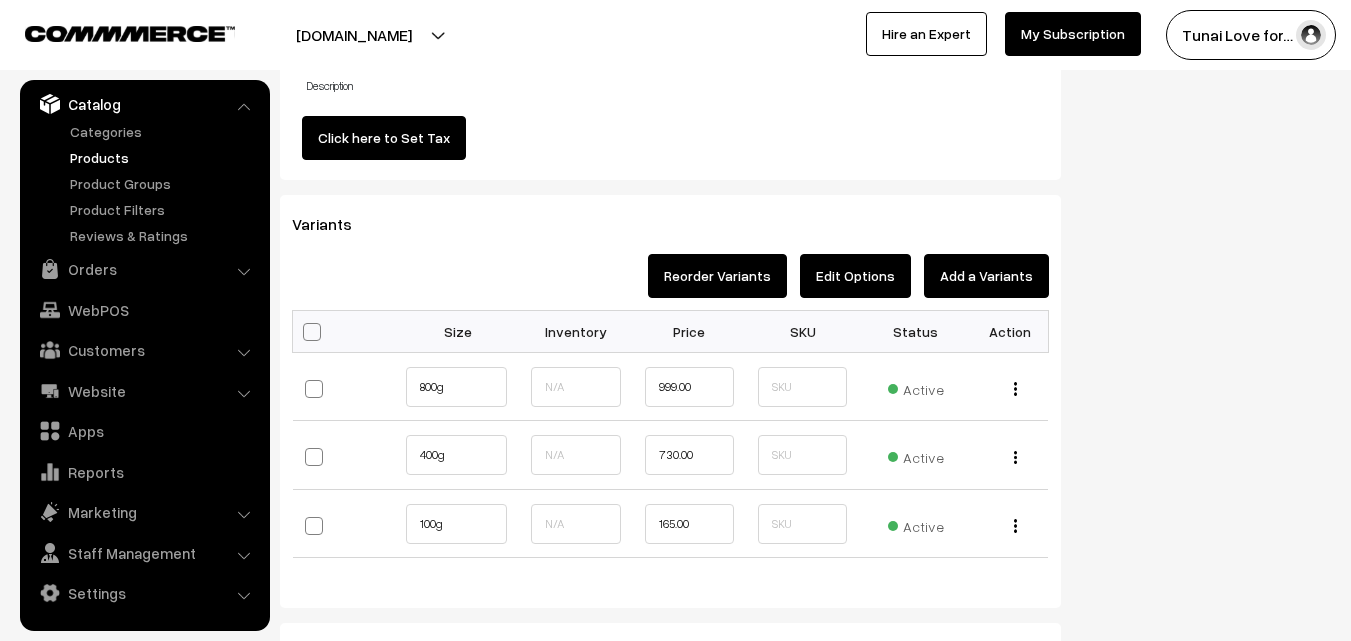 scroll, scrollTop: 1900, scrollLeft: 0, axis: vertical 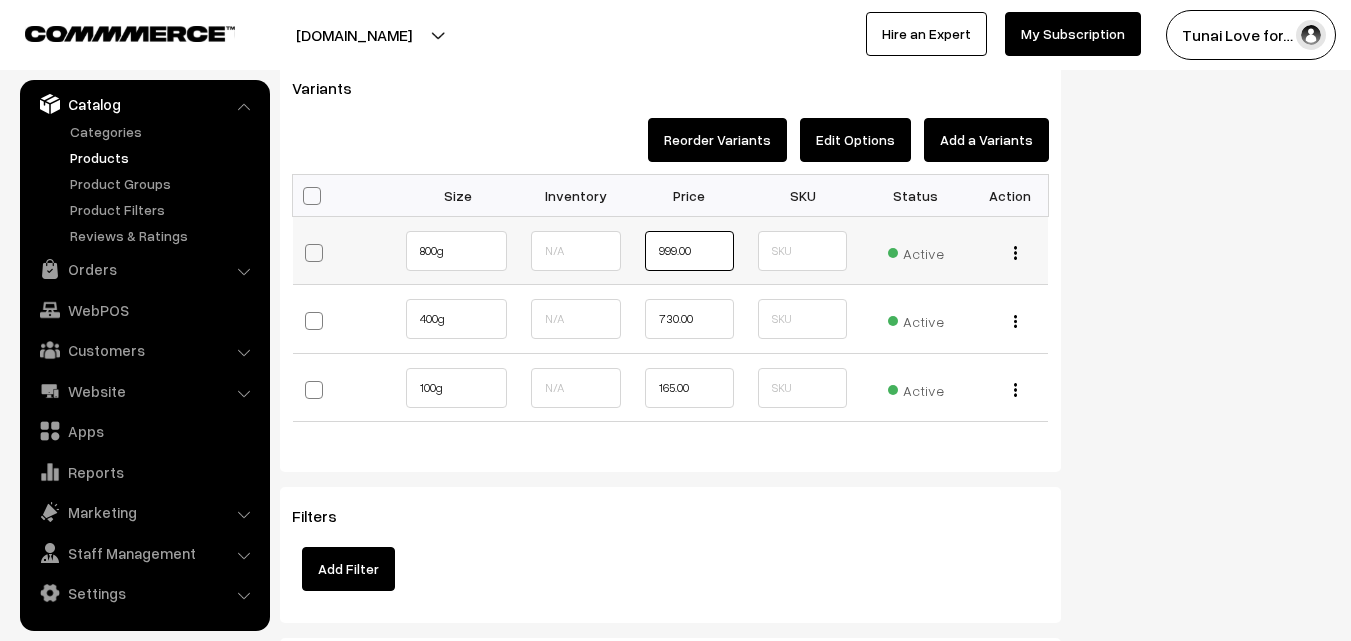 drag, startPoint x: 658, startPoint y: 252, endPoint x: 706, endPoint y: 249, distance: 48.09366 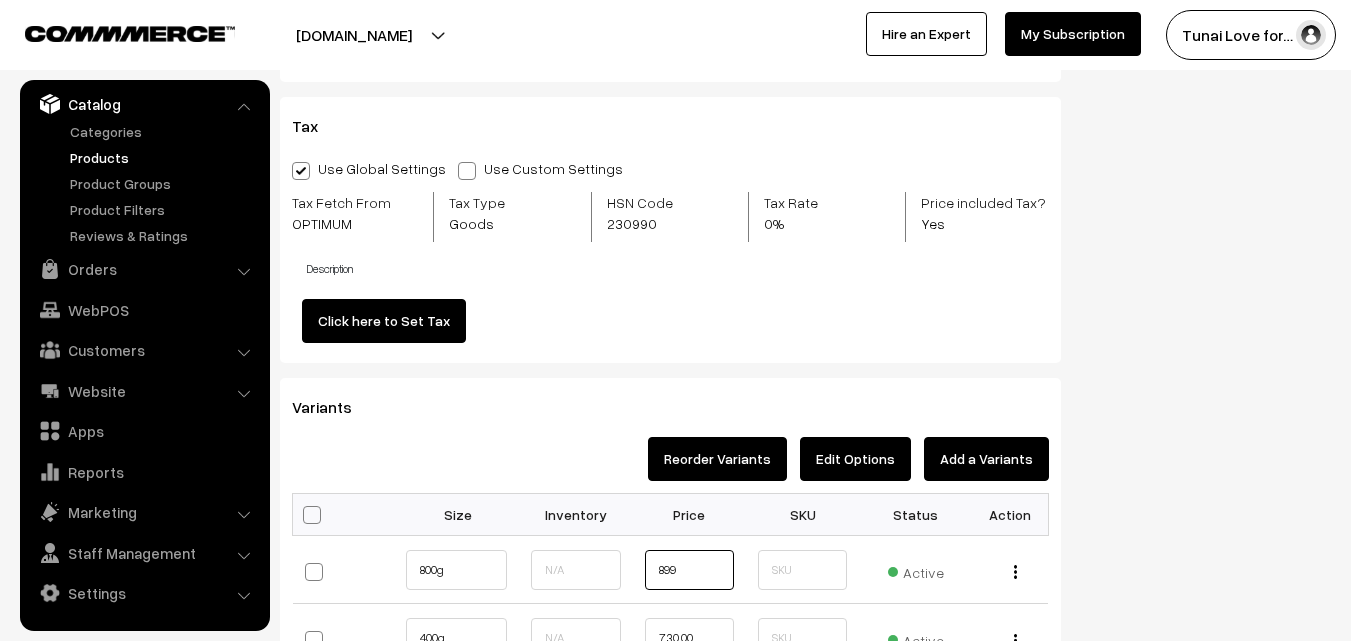 scroll, scrollTop: 1900, scrollLeft: 0, axis: vertical 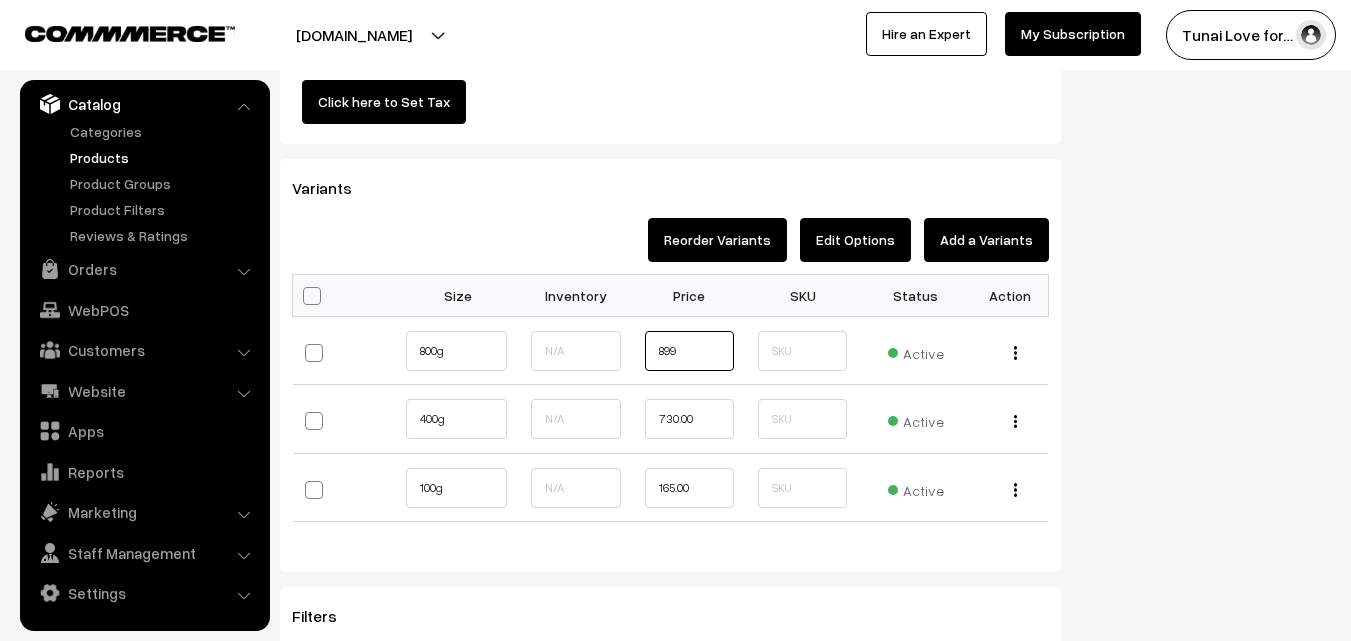 type on "899" 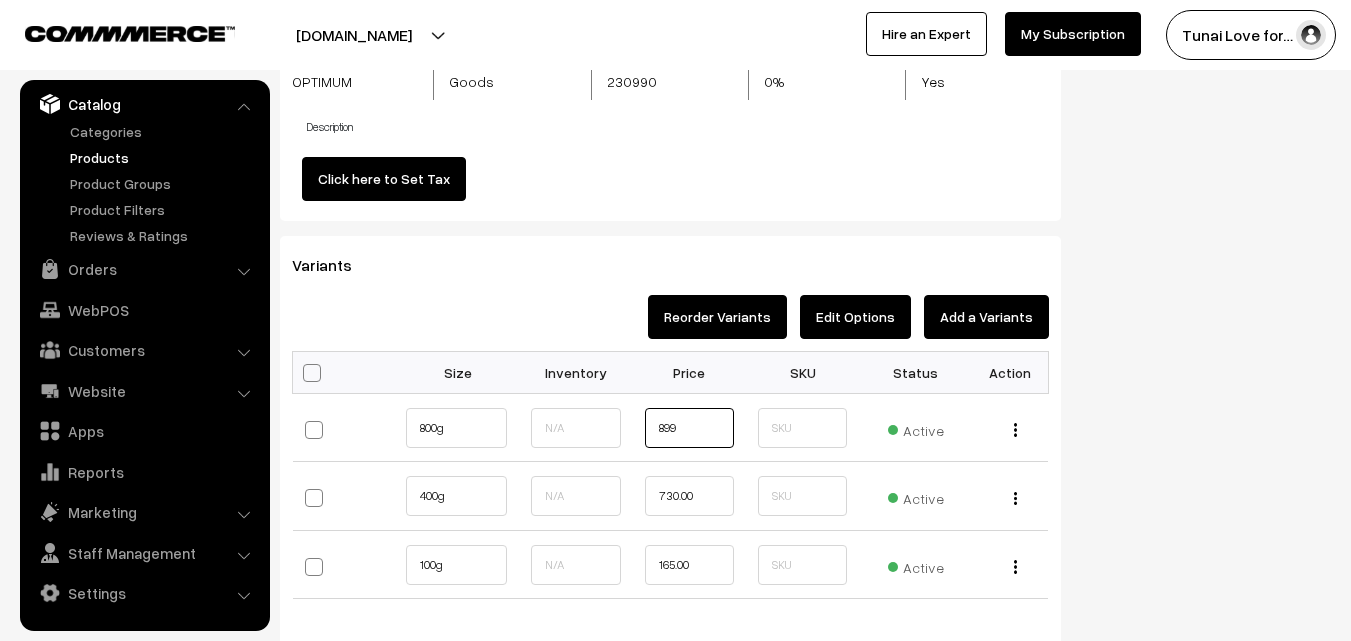 scroll, scrollTop: 2000, scrollLeft: 0, axis: vertical 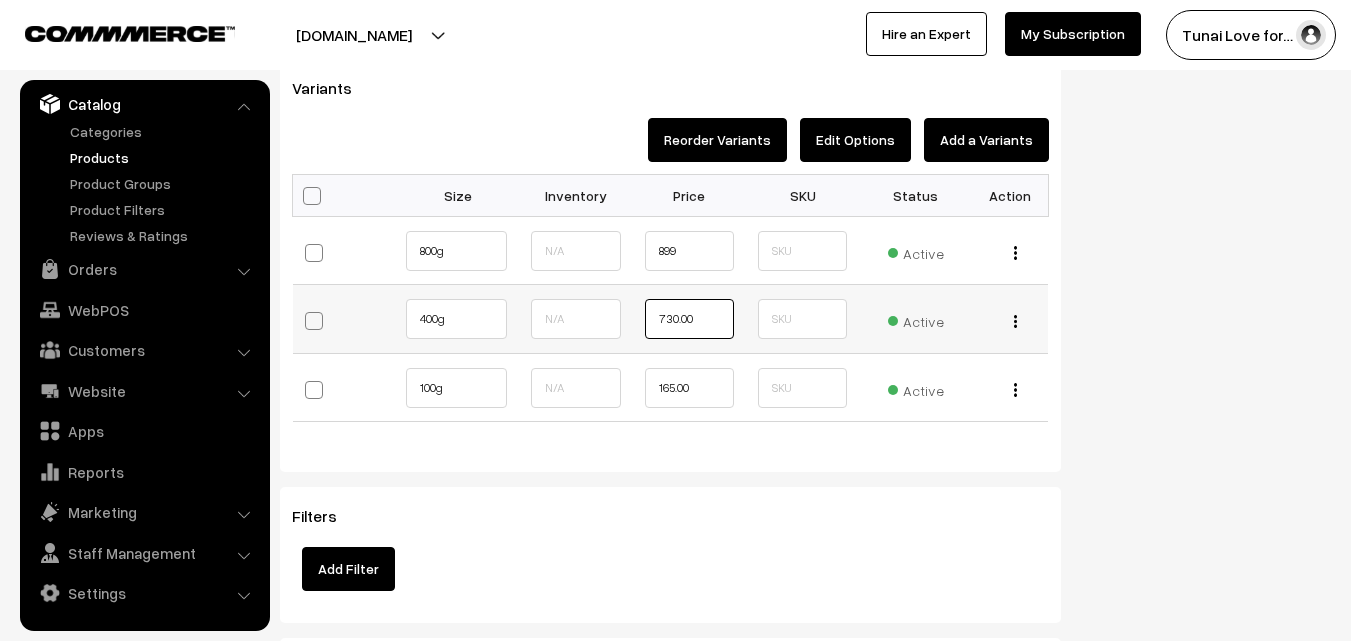 drag, startPoint x: 705, startPoint y: 317, endPoint x: 612, endPoint y: 317, distance: 93 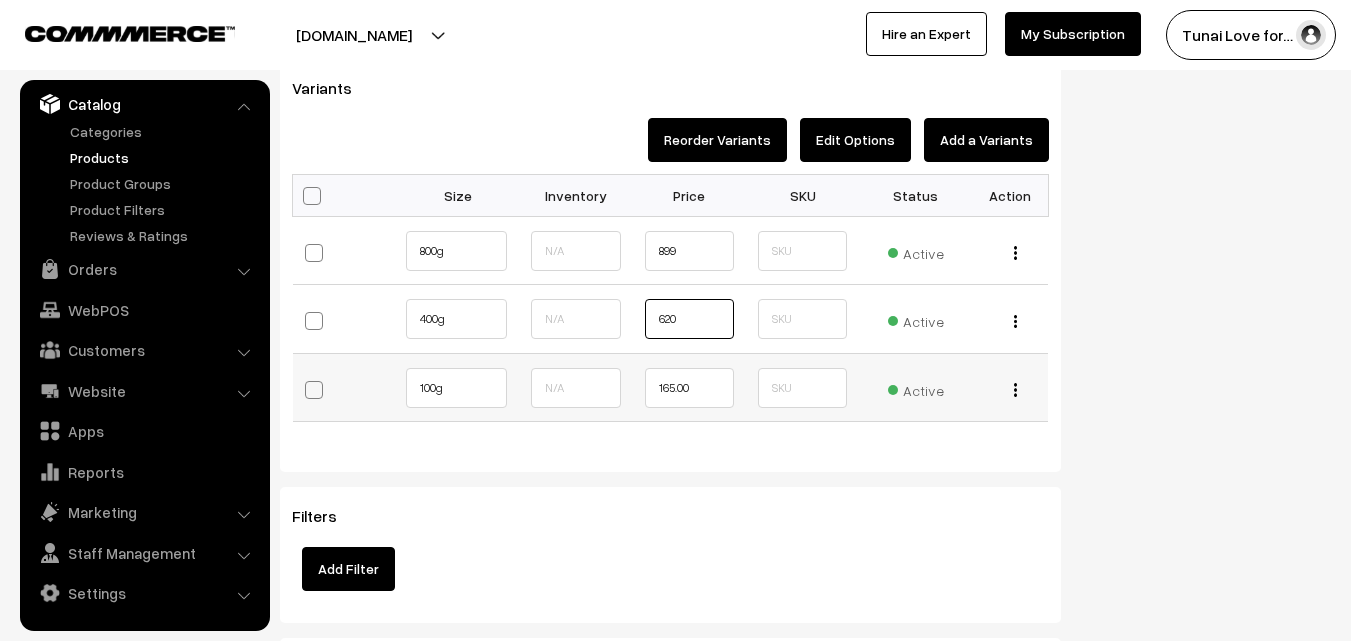 type on "620" 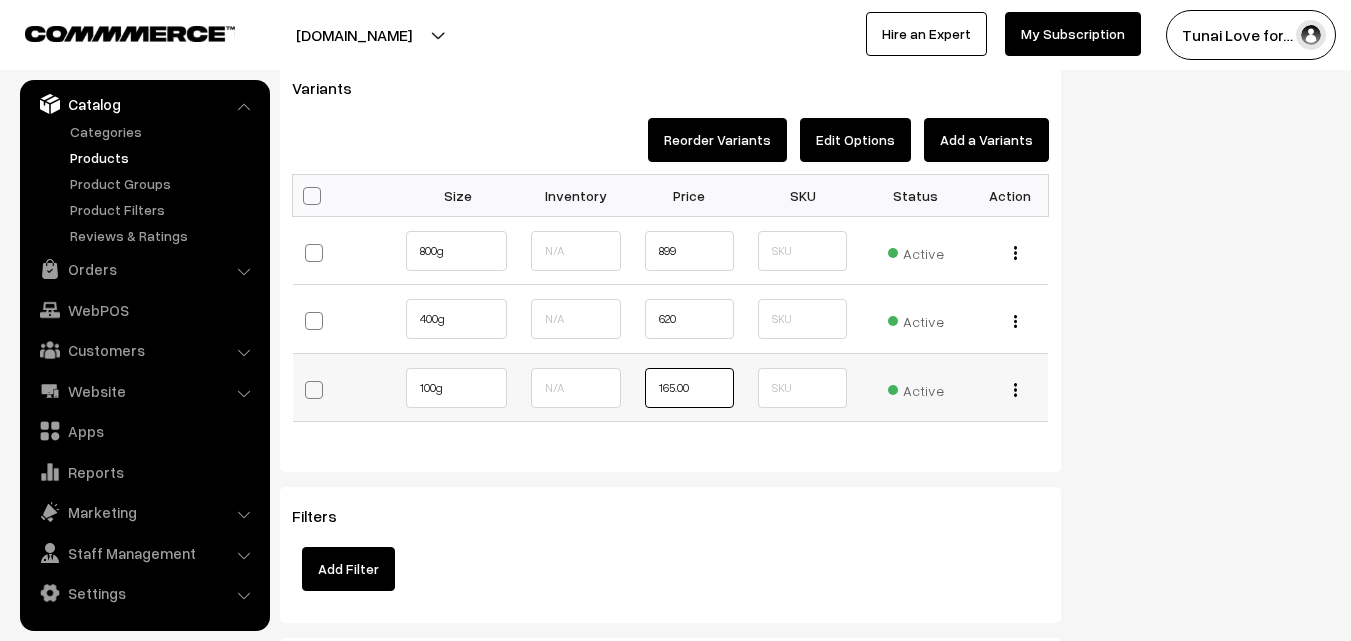 click on "165.00" at bounding box center (689, 388) 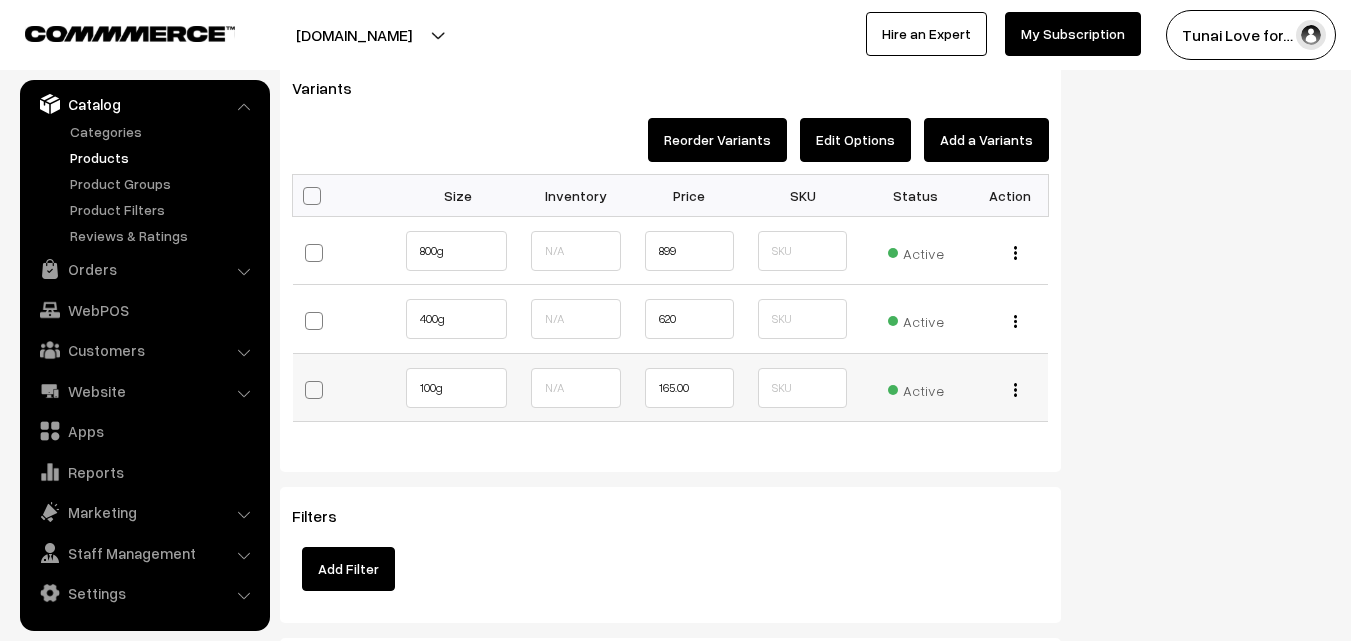 click at bounding box center [1015, 389] 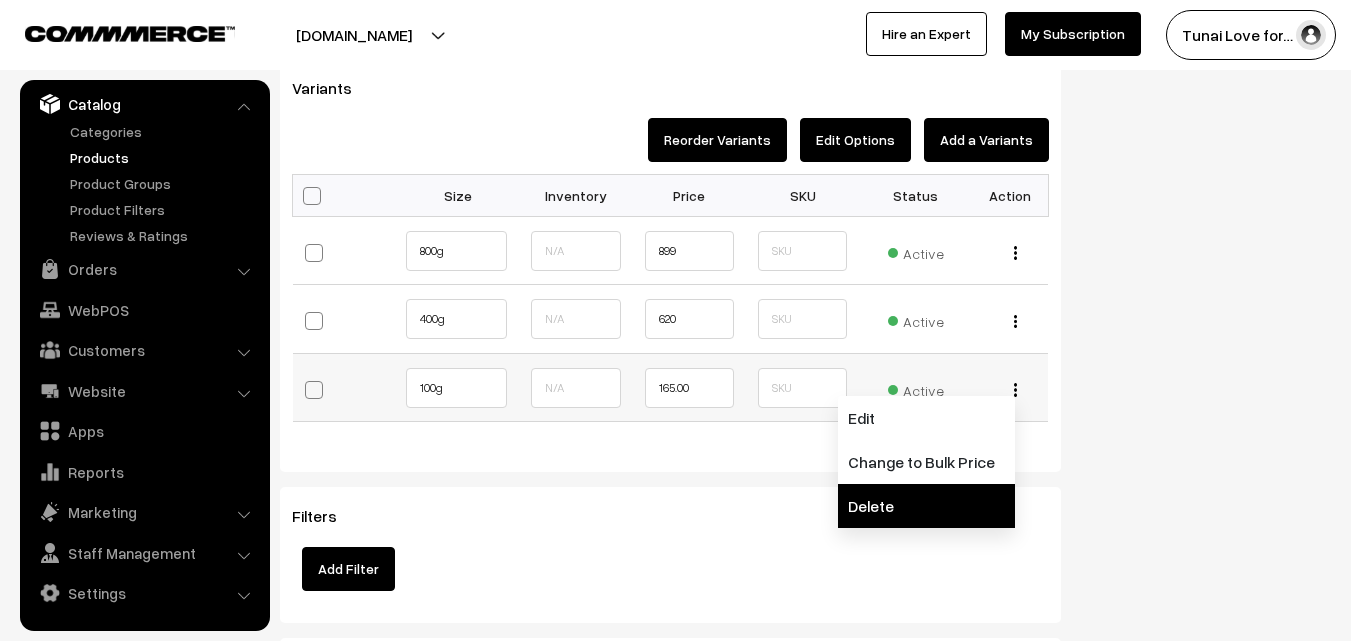 click on "Delete" at bounding box center (926, 506) 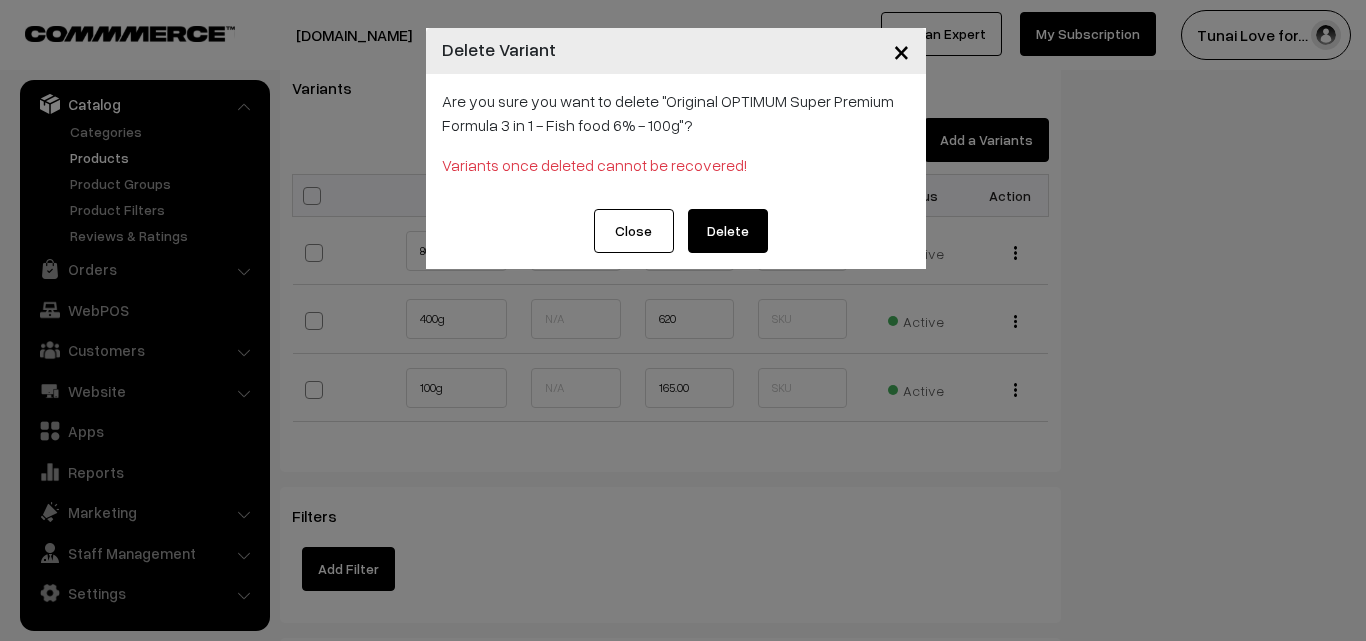 click on "Delete" at bounding box center [728, 231] 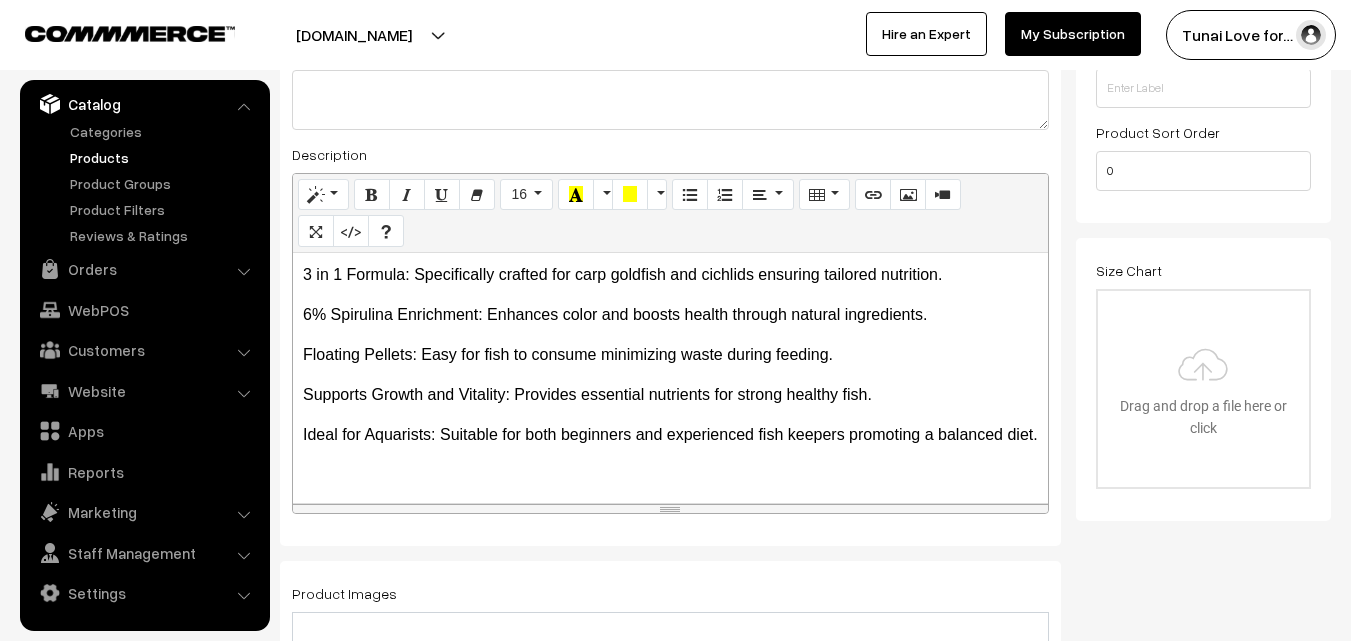 scroll, scrollTop: 0, scrollLeft: 0, axis: both 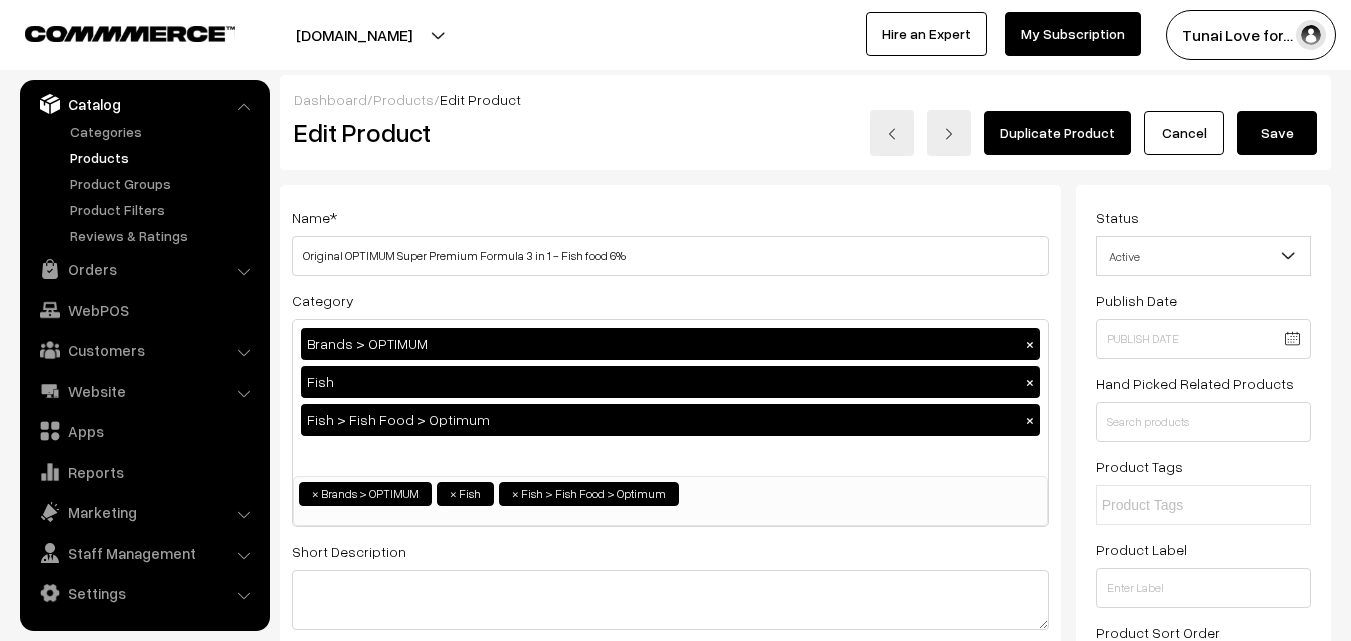 click on "Save" at bounding box center (1277, 133) 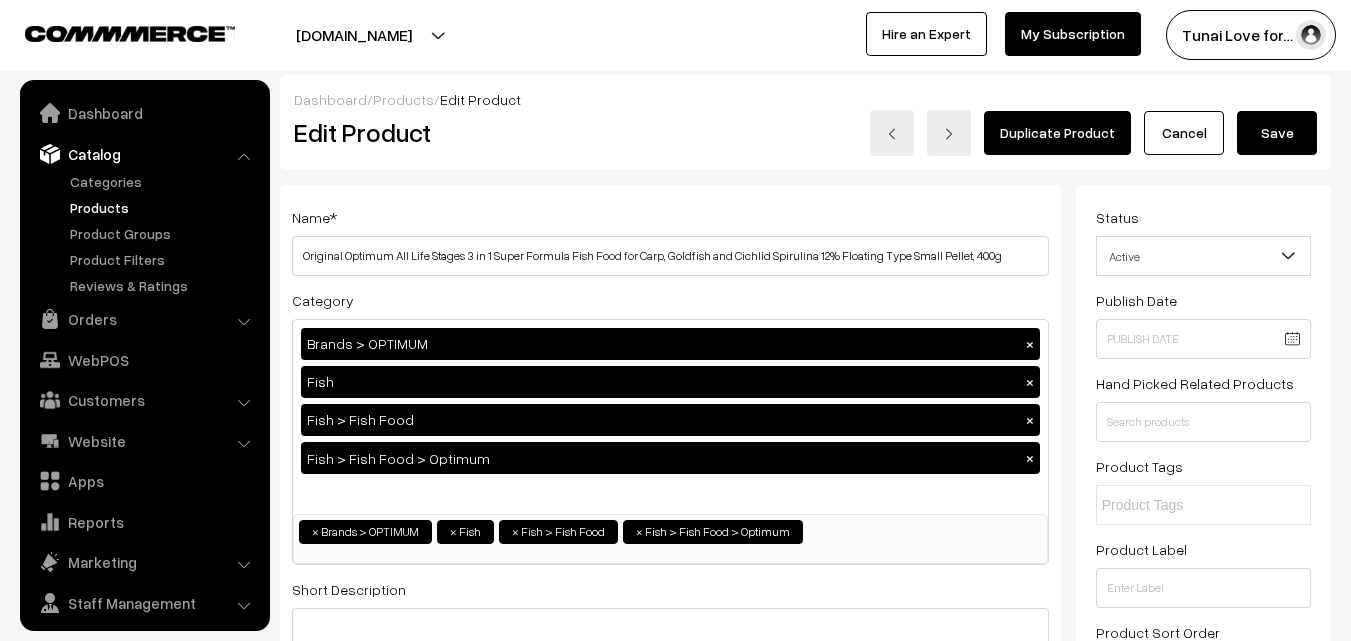 scroll, scrollTop: 1108, scrollLeft: 0, axis: vertical 